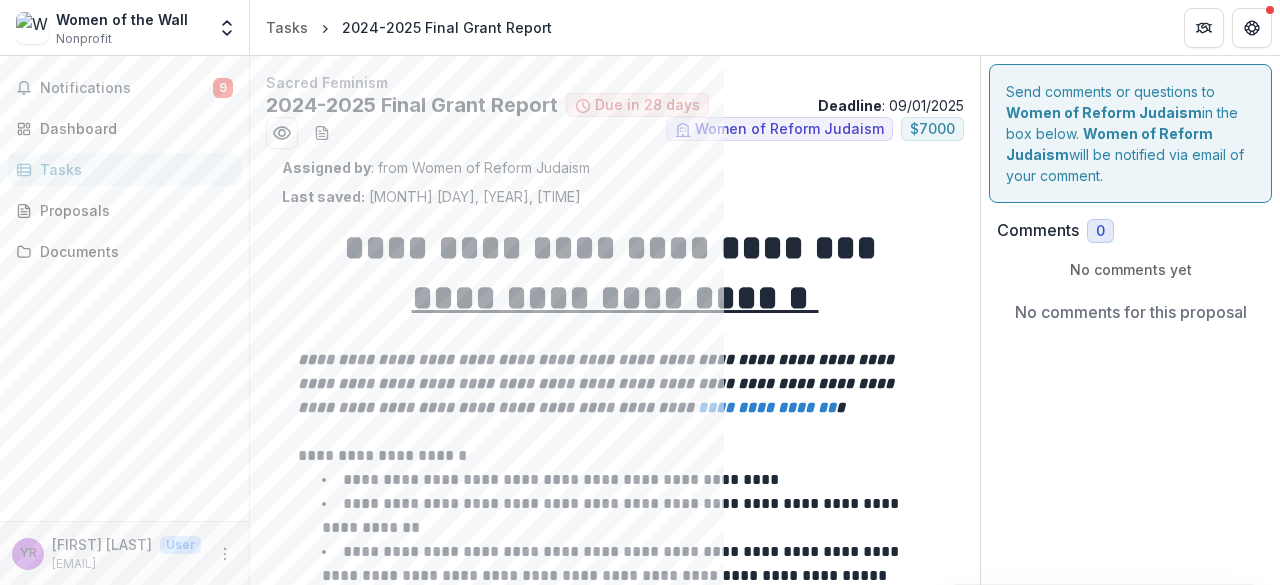 scroll, scrollTop: 0, scrollLeft: 0, axis: both 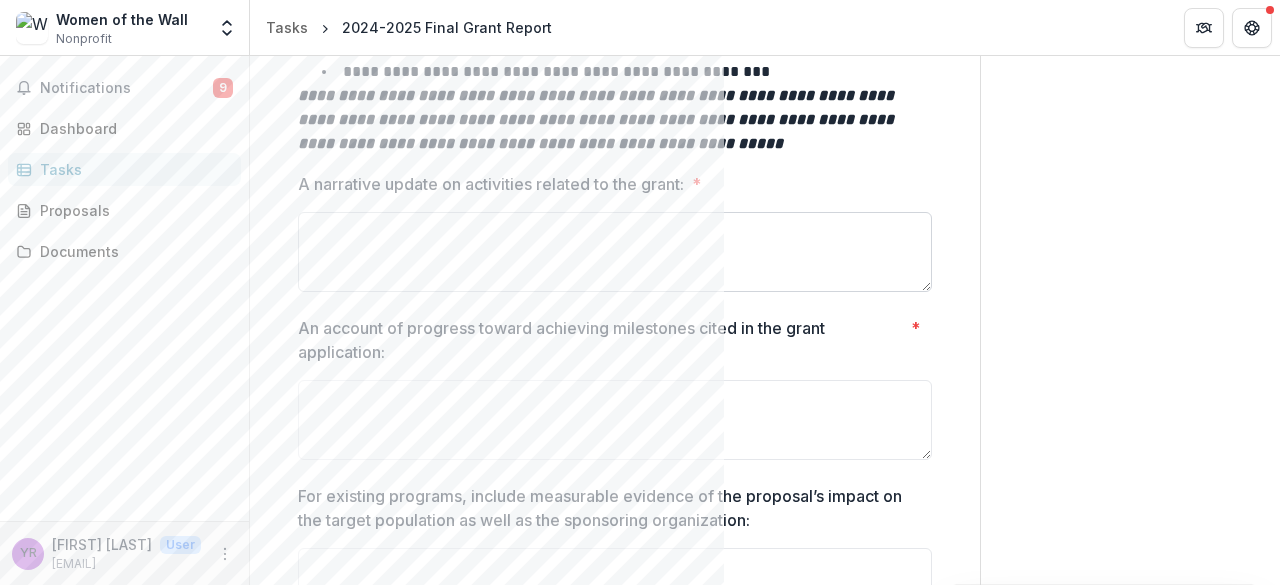 click on "A narrative update on activities related to the grant:  *" at bounding box center (615, 252) 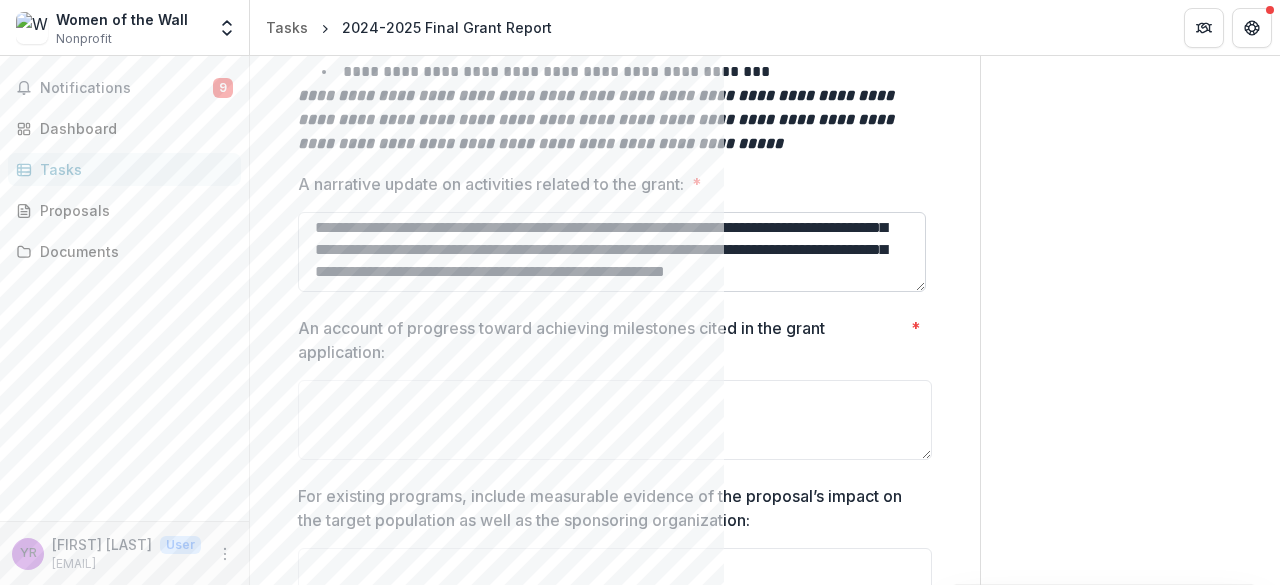 scroll, scrollTop: 443, scrollLeft: 0, axis: vertical 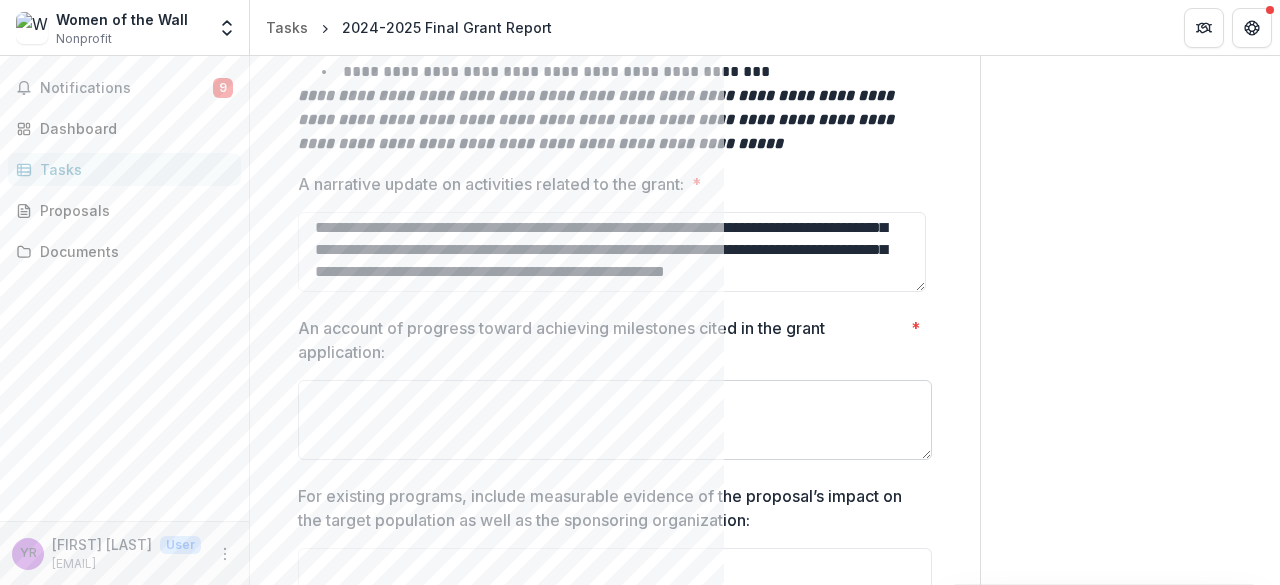 type on "**********" 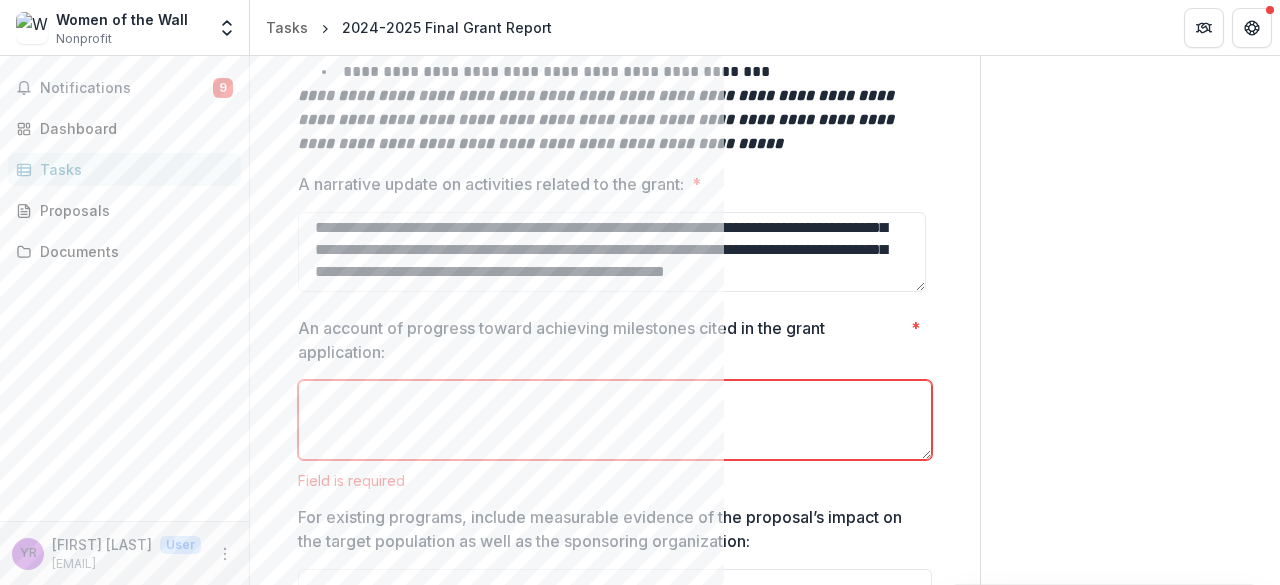 scroll, scrollTop: 207, scrollLeft: 0, axis: vertical 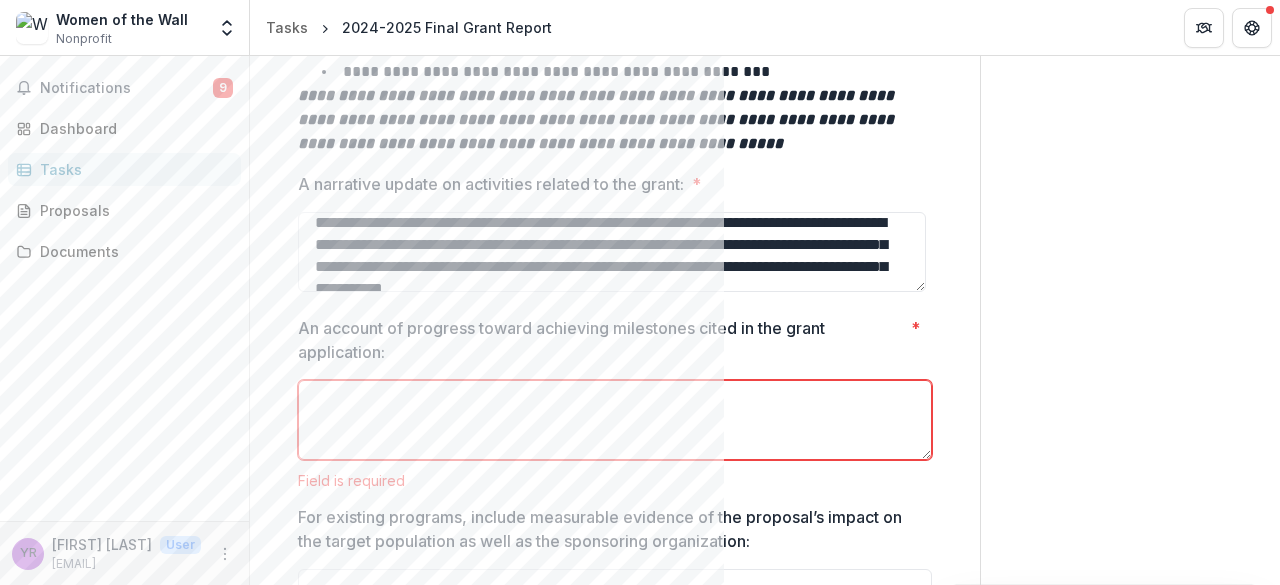 paste on "**********" 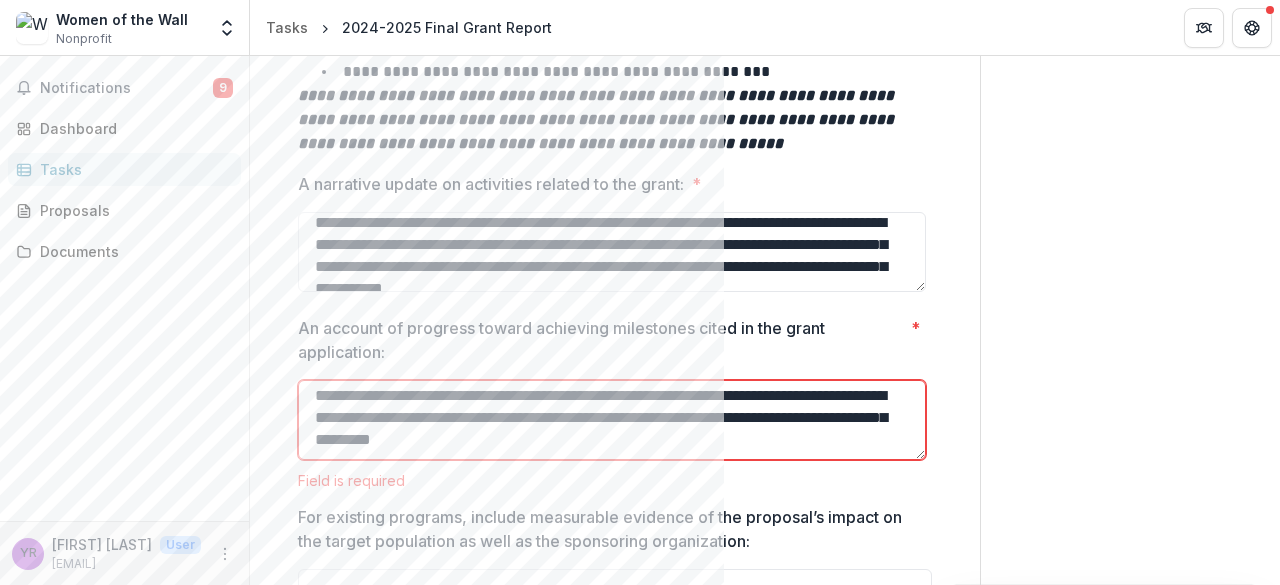 scroll, scrollTop: 531, scrollLeft: 0, axis: vertical 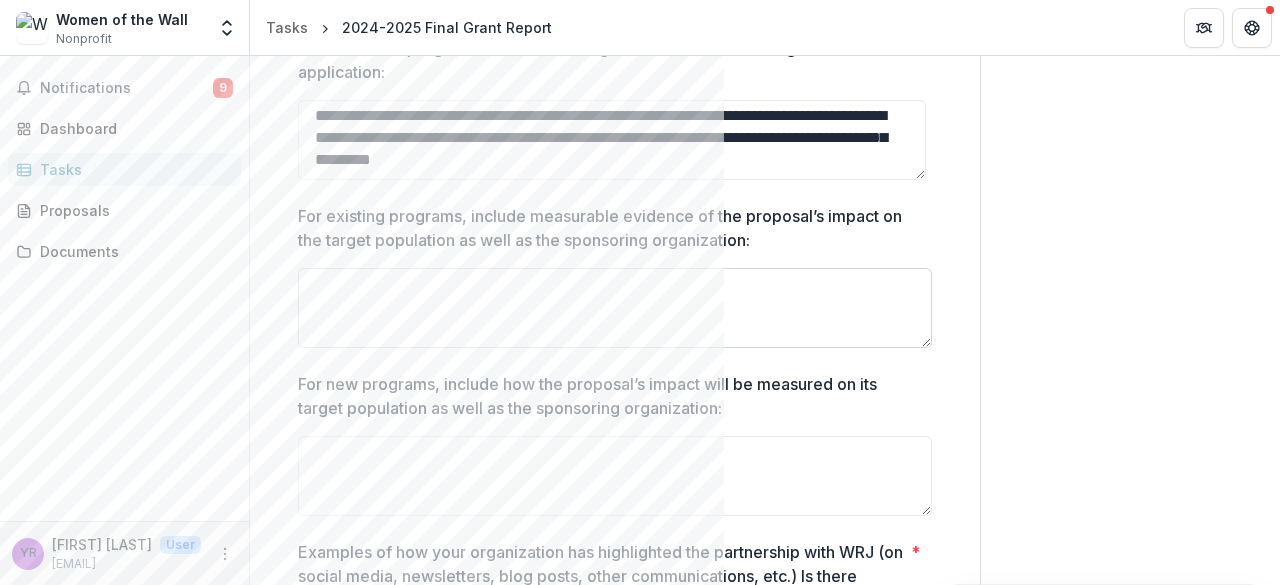 click on "For existing programs, include measurable evidence of the proposal’s impact on the target population as well as the sponsoring organization:" at bounding box center [615, 308] 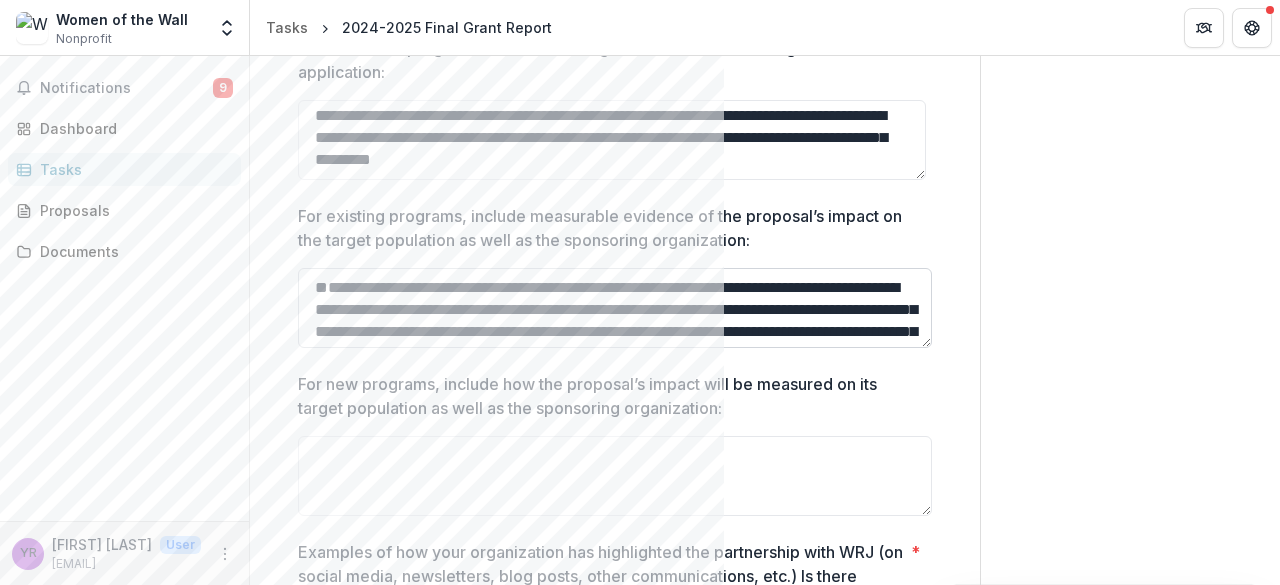 scroll, scrollTop: 896, scrollLeft: 0, axis: vertical 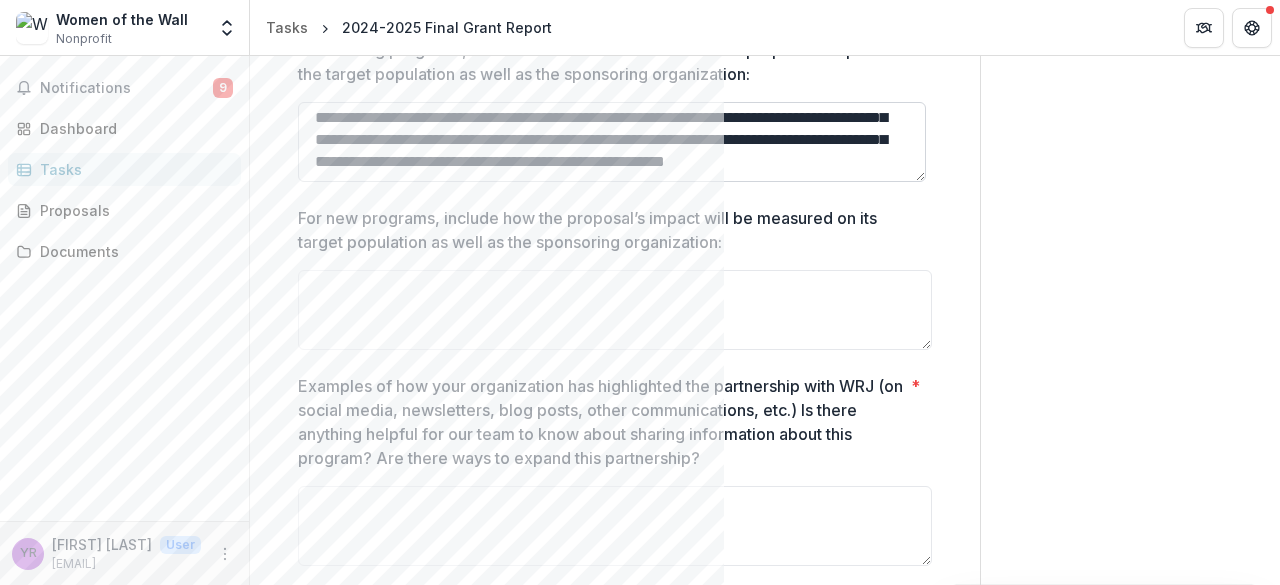drag, startPoint x: 794, startPoint y: 134, endPoint x: 779, endPoint y: 119, distance: 21.213203 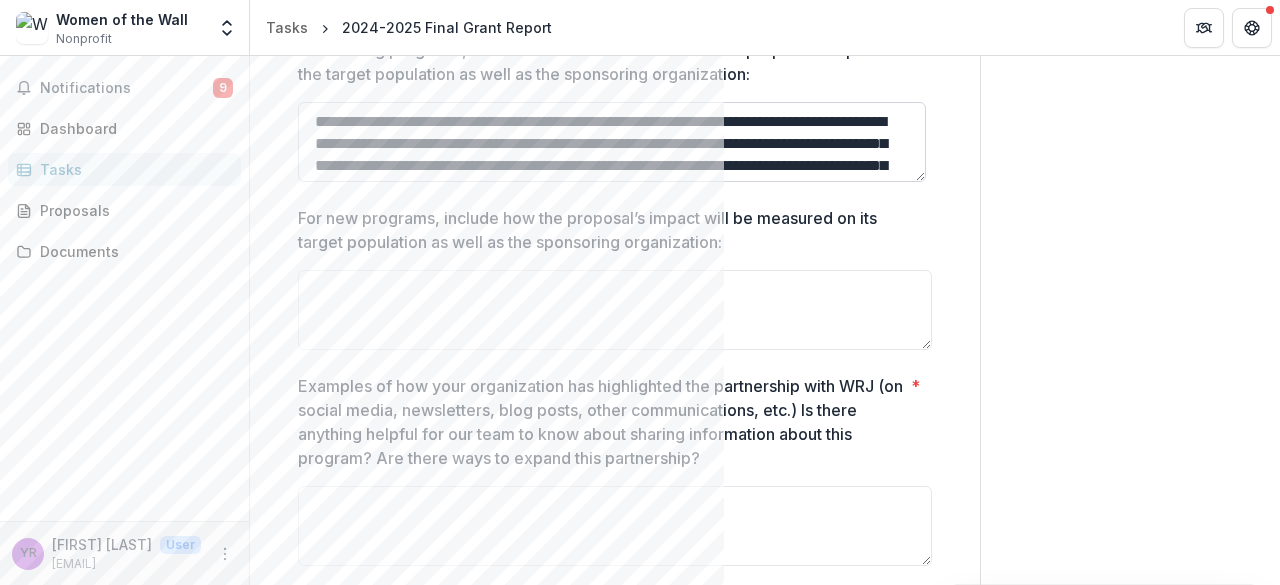 click on "For existing programs, include measurable evidence of the proposal’s impact on the target population as well as the sponsoring organization:" at bounding box center (612, 142) 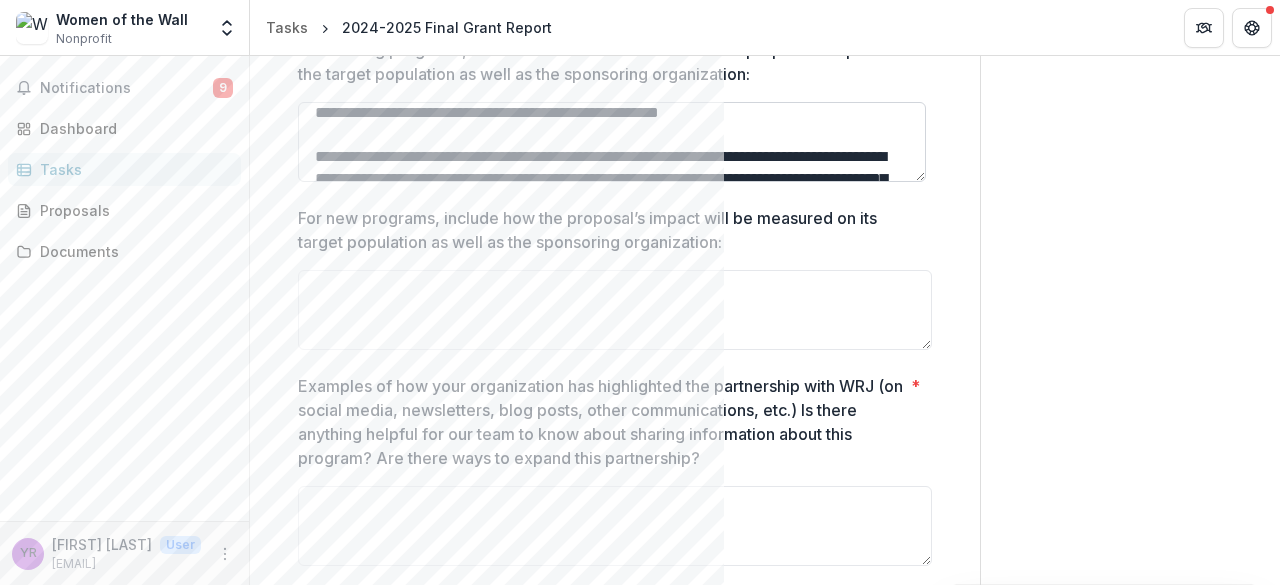 scroll, scrollTop: 581, scrollLeft: 0, axis: vertical 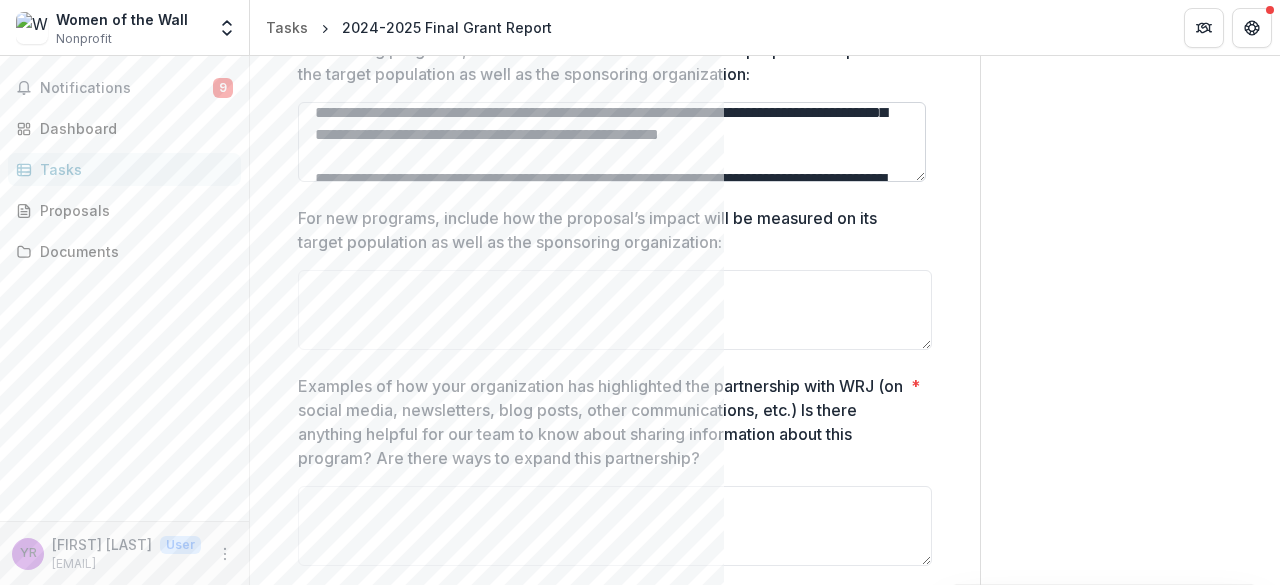 click on "For existing programs, include measurable evidence of the proposal’s impact on the target population as well as the sponsoring organization:" at bounding box center (612, 142) 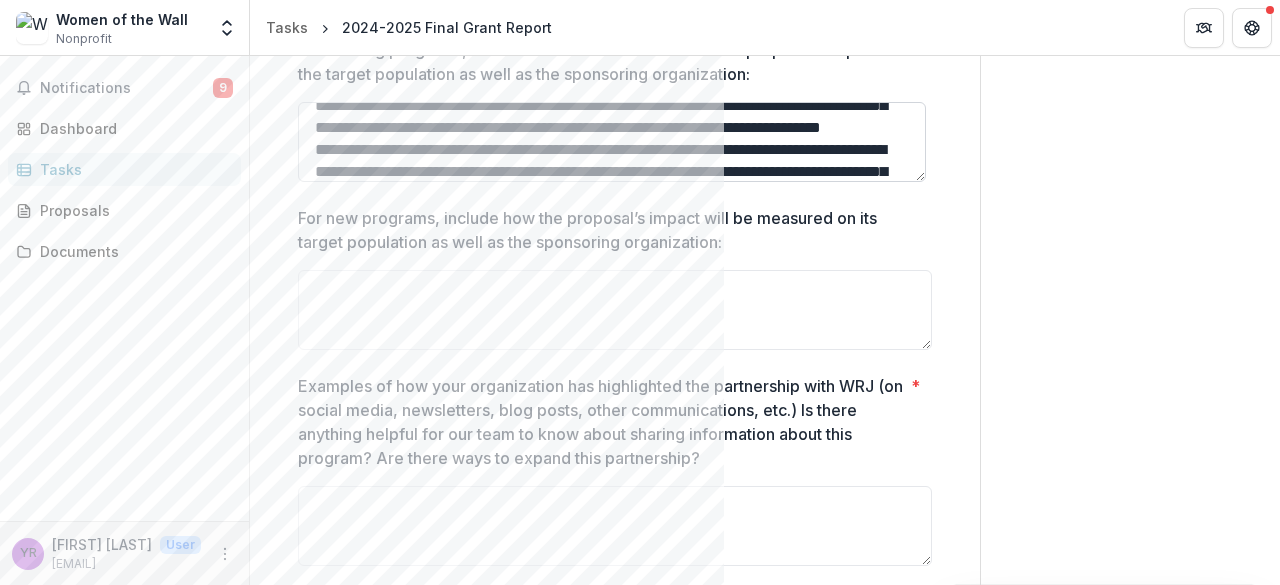 scroll, scrollTop: 192, scrollLeft: 0, axis: vertical 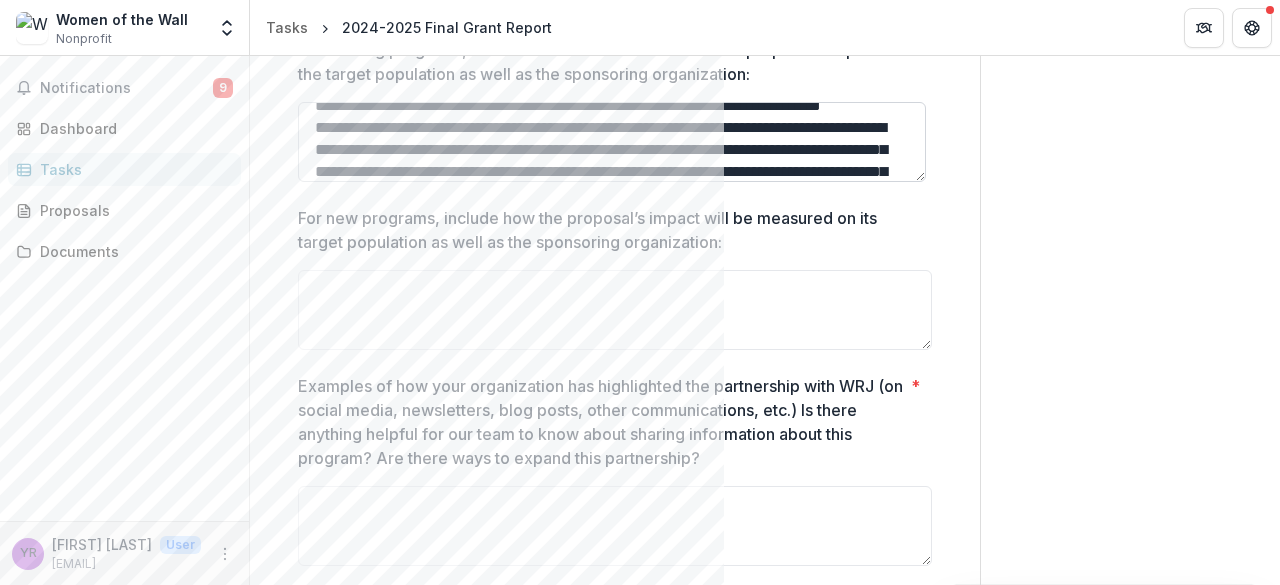 click on "For existing programs, include measurable evidence of the proposal’s impact on the target population as well as the sponsoring organization:" at bounding box center [612, 142] 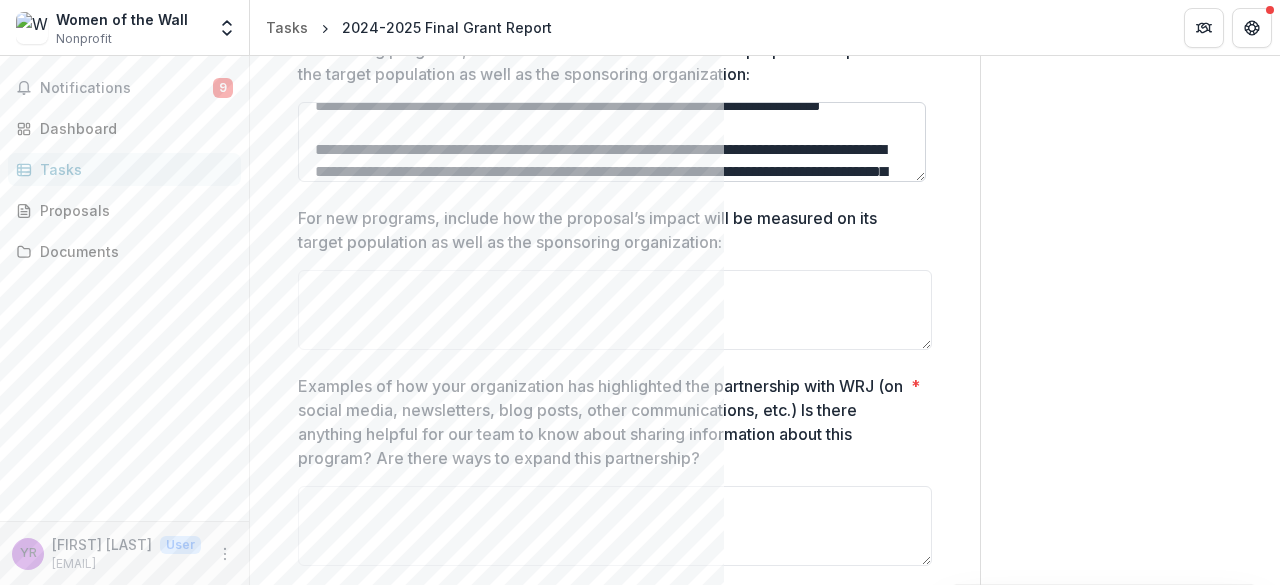 scroll, scrollTop: 214, scrollLeft: 0, axis: vertical 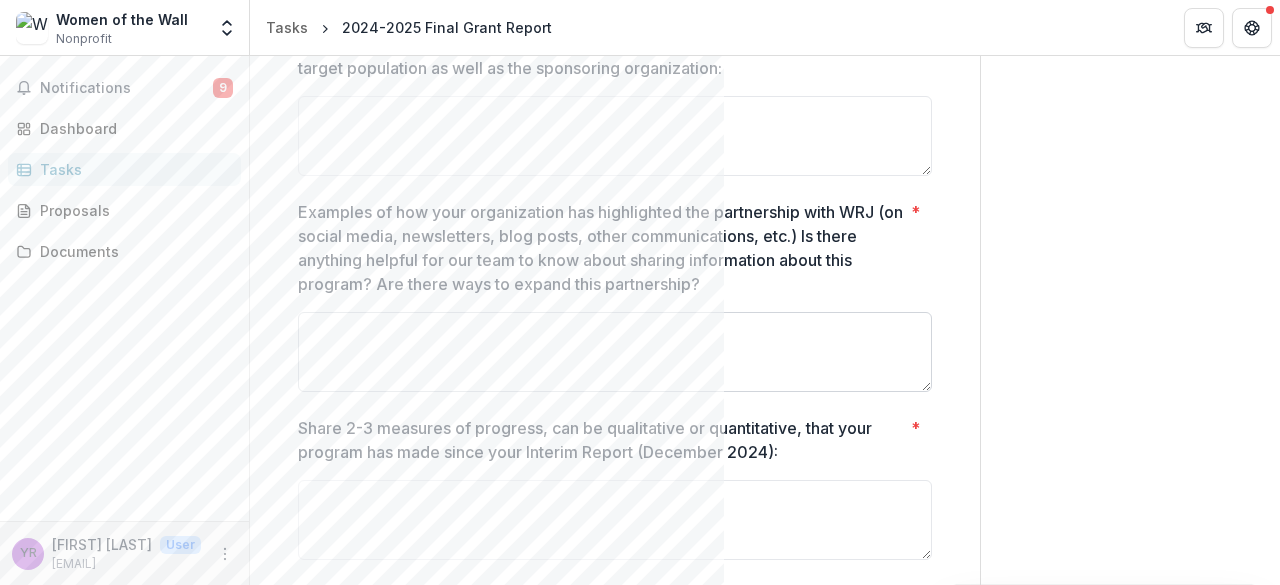 type on "**********" 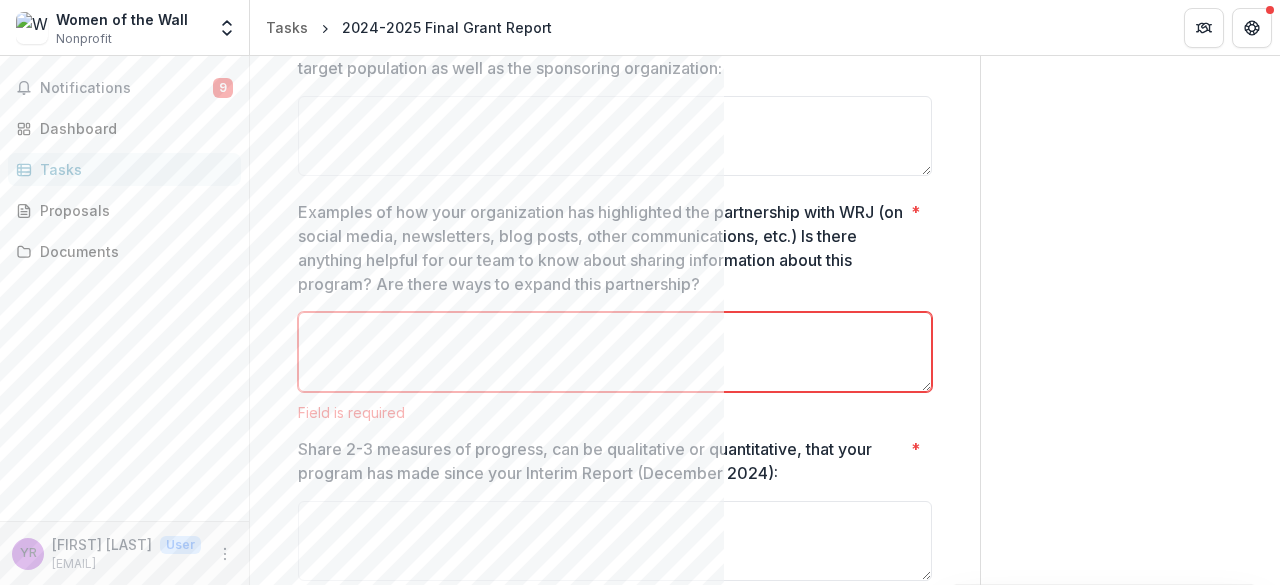 paste on "**********" 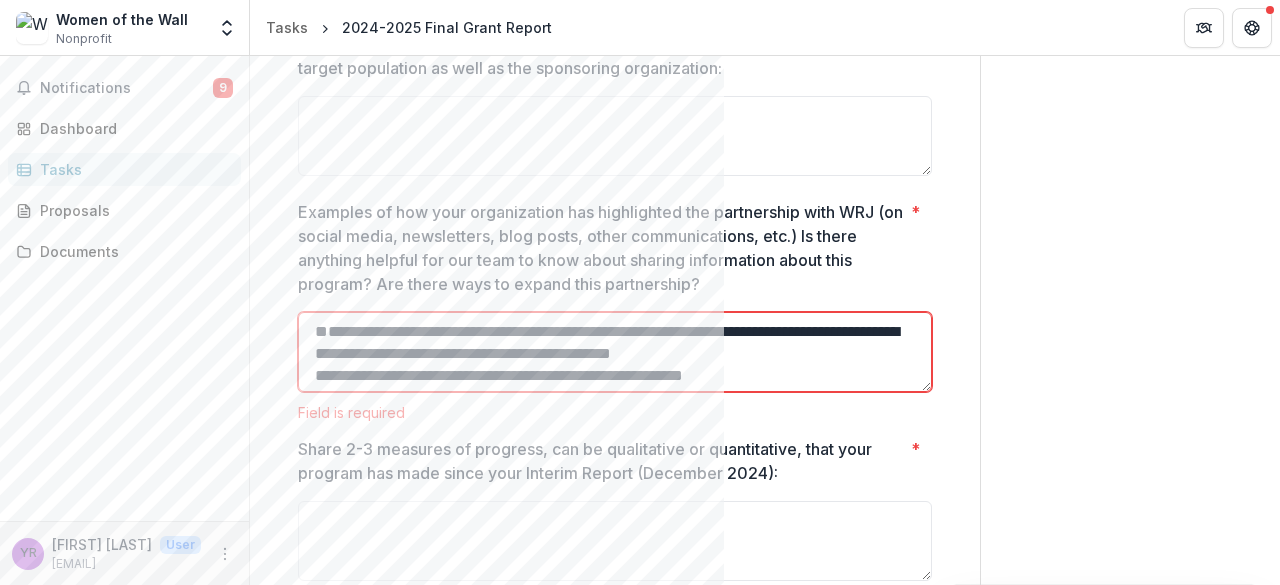 scroll, scrollTop: 38, scrollLeft: 0, axis: vertical 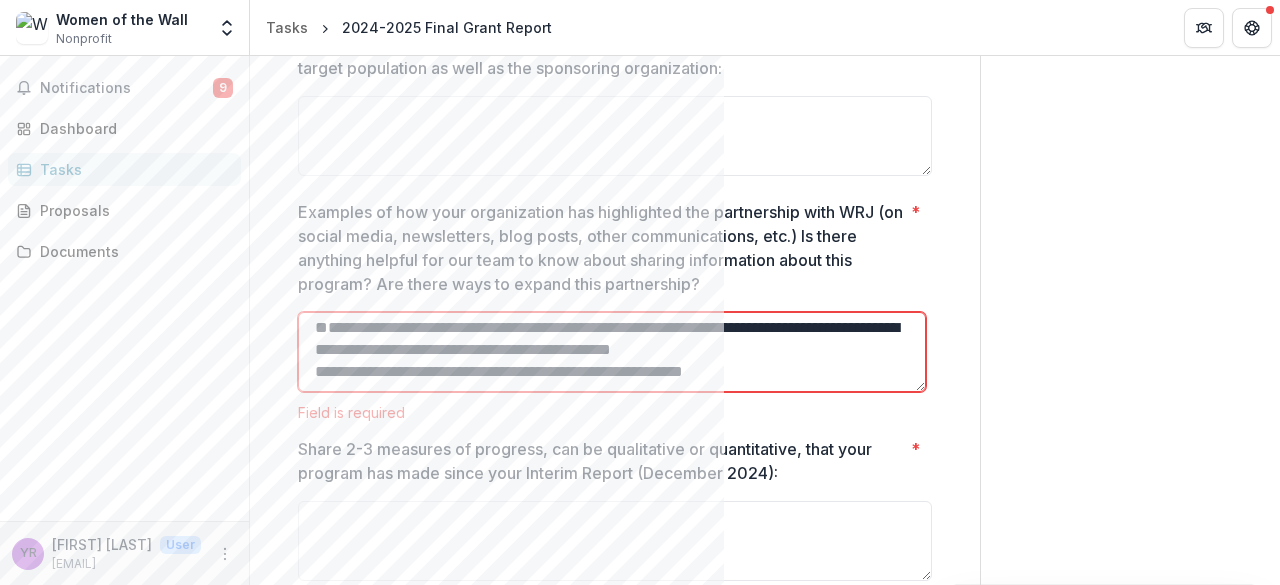 click on "**********" at bounding box center (612, 352) 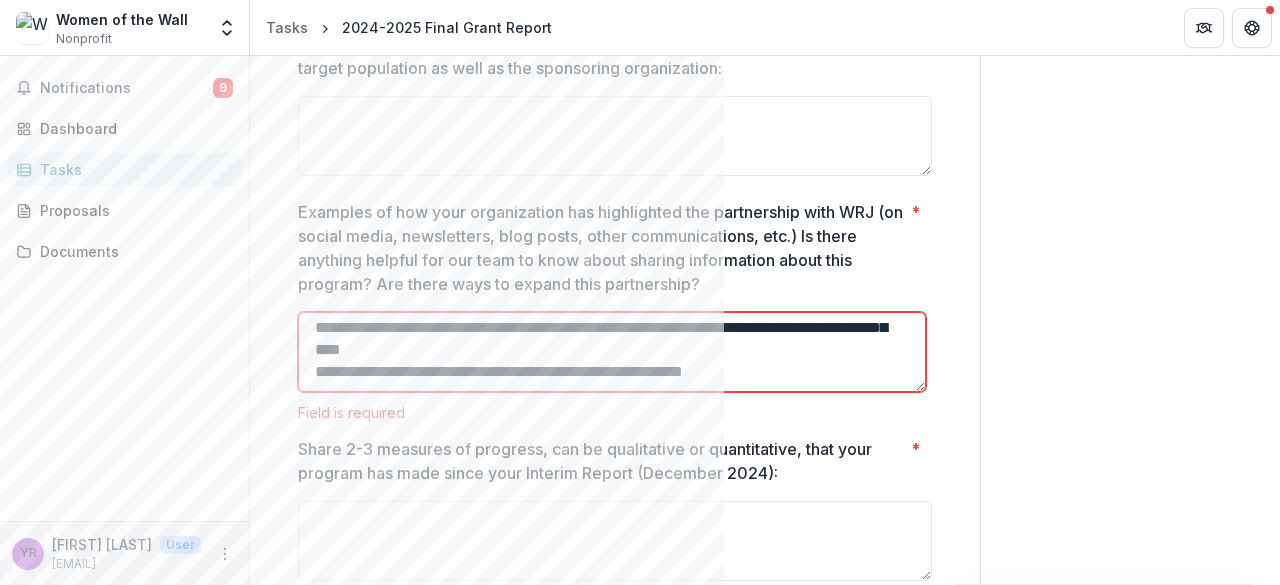 scroll, scrollTop: 60, scrollLeft: 0, axis: vertical 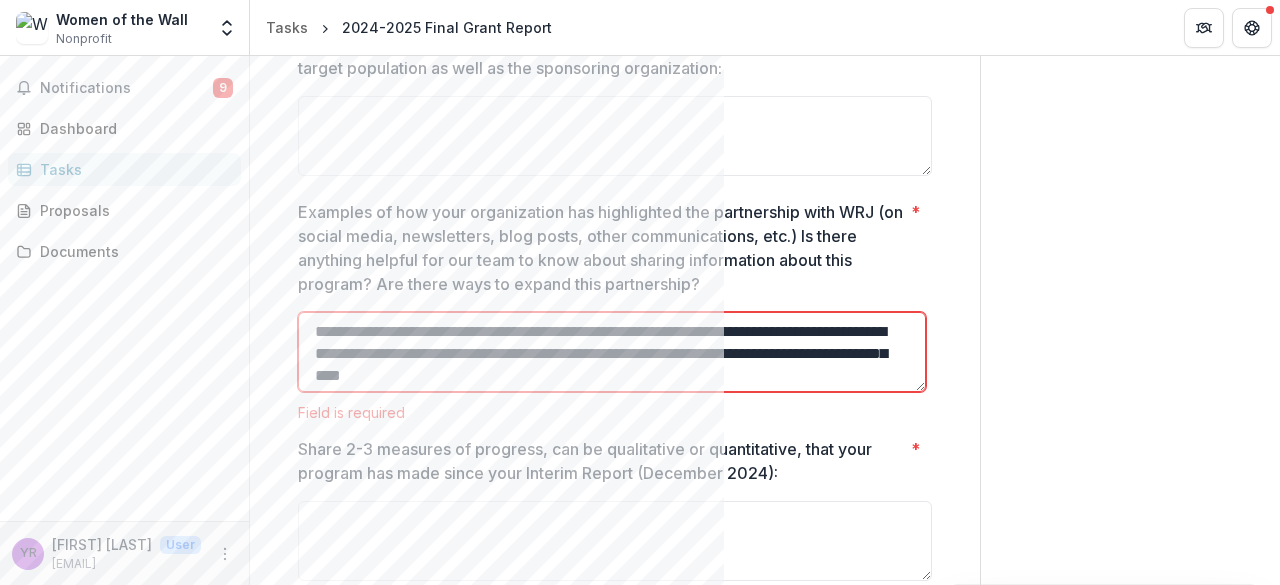 click on "**********" at bounding box center [612, 352] 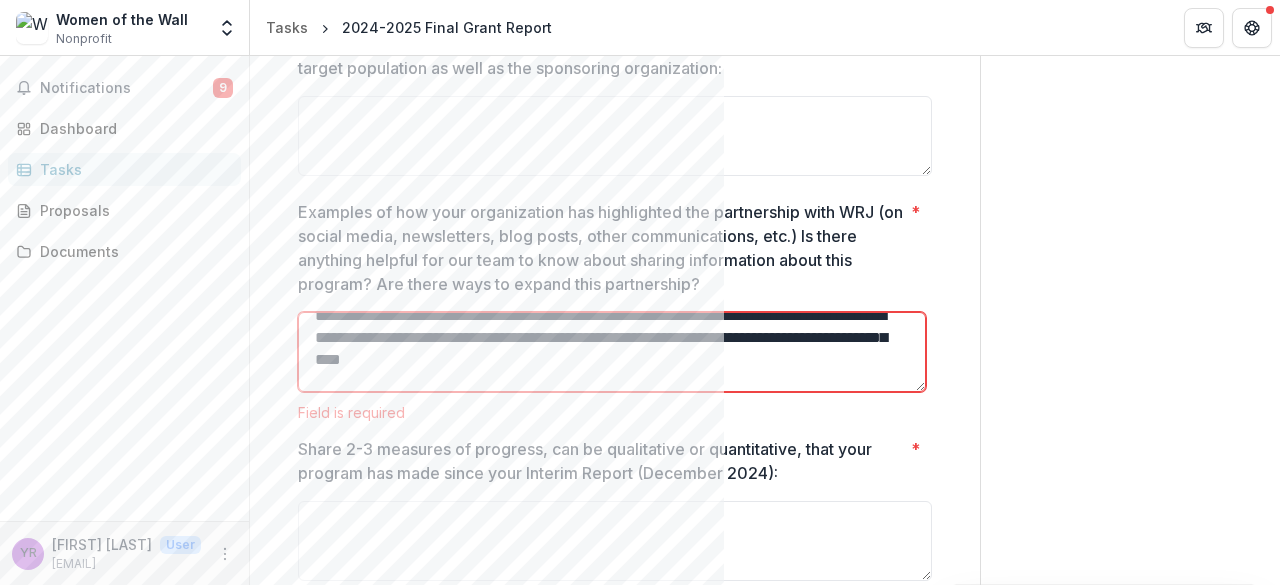scroll, scrollTop: 38, scrollLeft: 0, axis: vertical 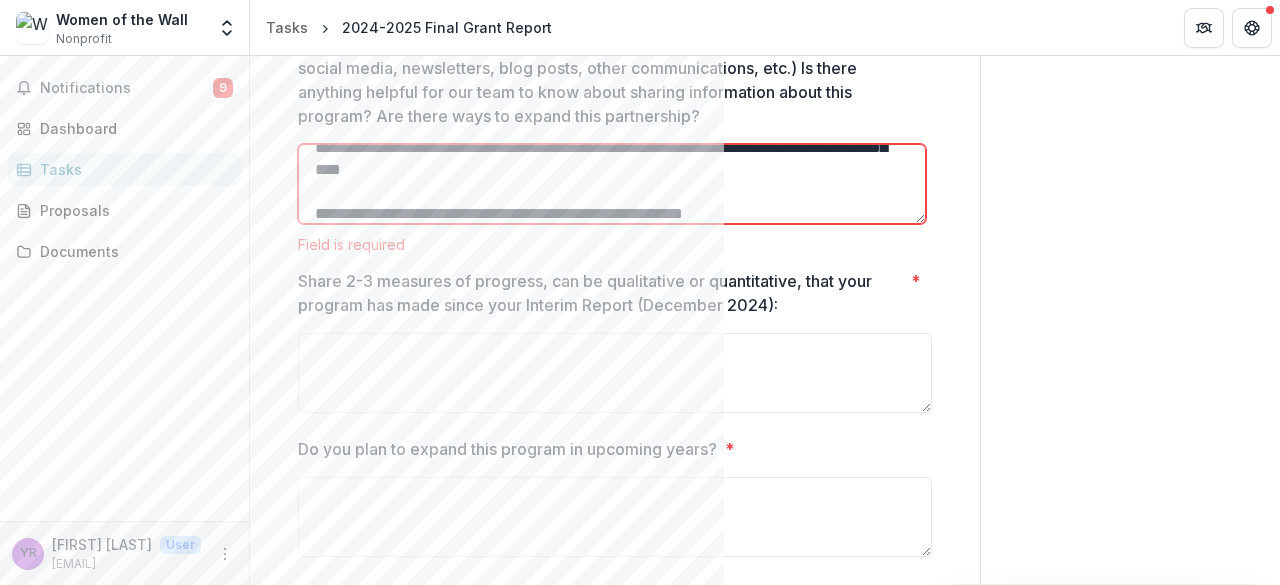 type on "**********" 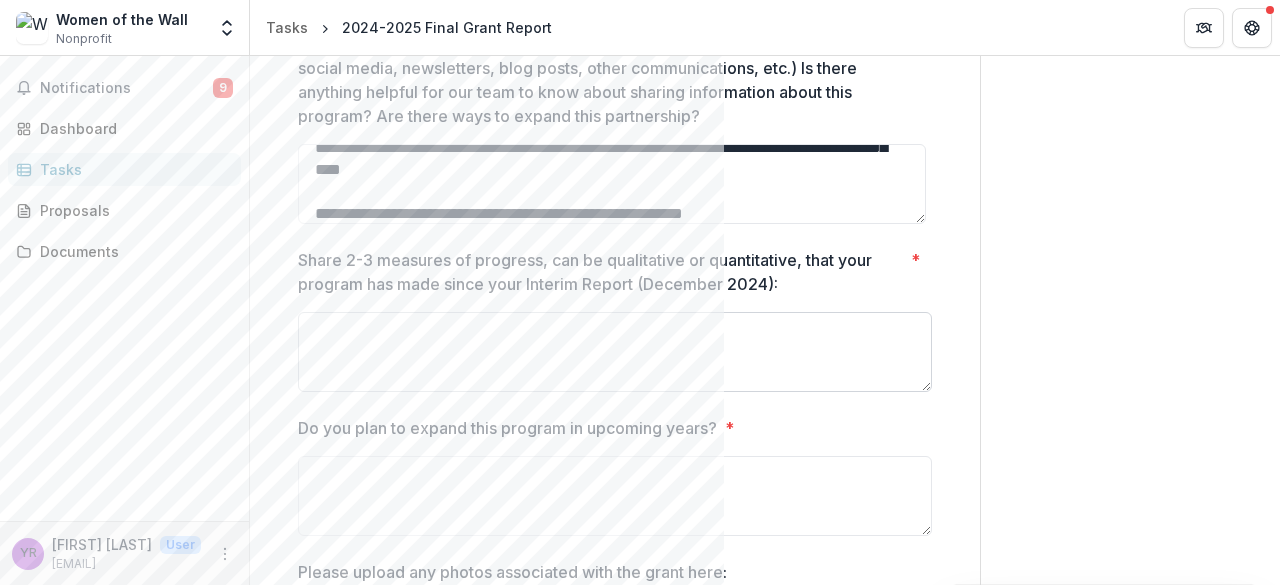 click on "Share 2-3 measures of progress, can be qualitative or quantitative, that your program has made since your Interim Report (December 2024):  *" at bounding box center [615, 352] 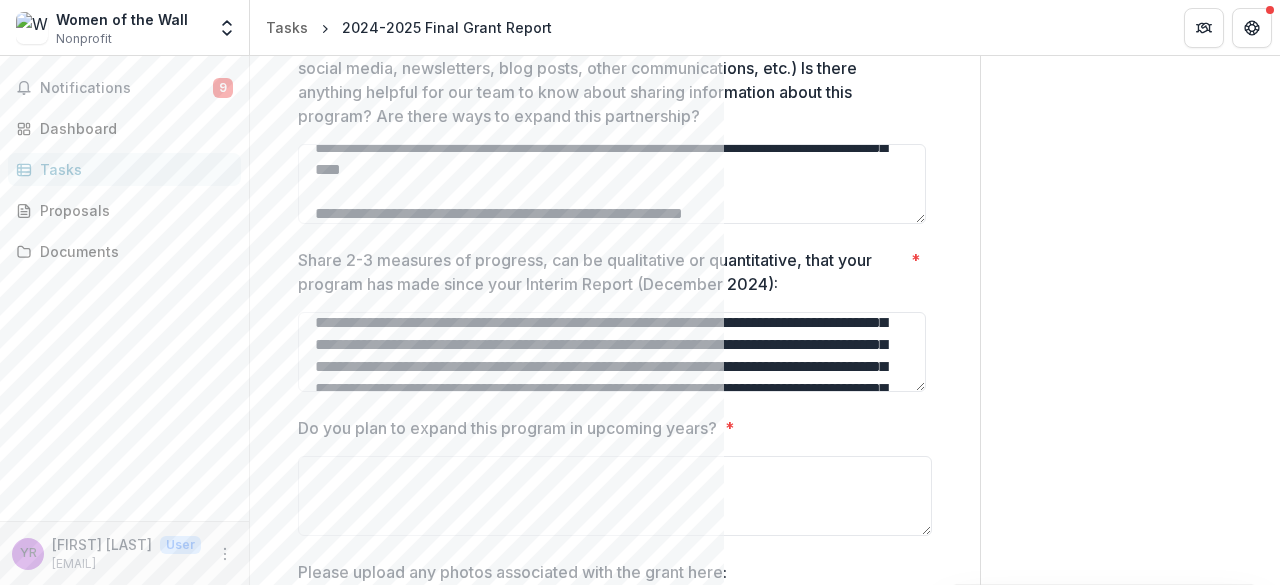 scroll, scrollTop: 141, scrollLeft: 0, axis: vertical 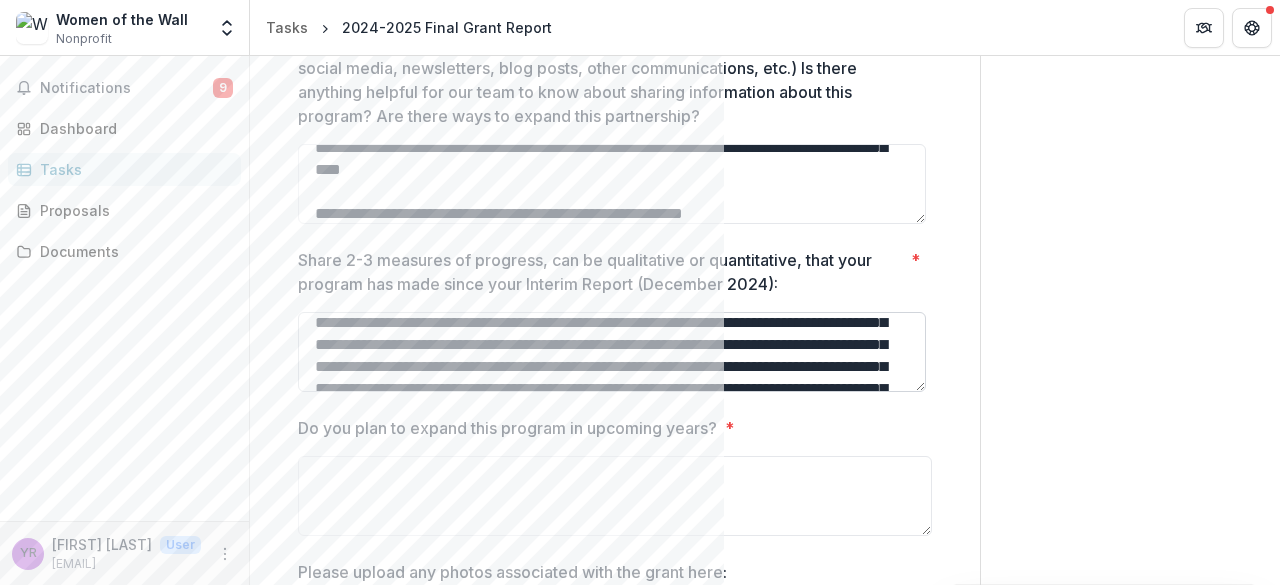 click on "Share 2-3 measures of progress, can be qualitative or quantitative, that your program has made since your Interim Report (December 2024):  *" at bounding box center (612, 352) 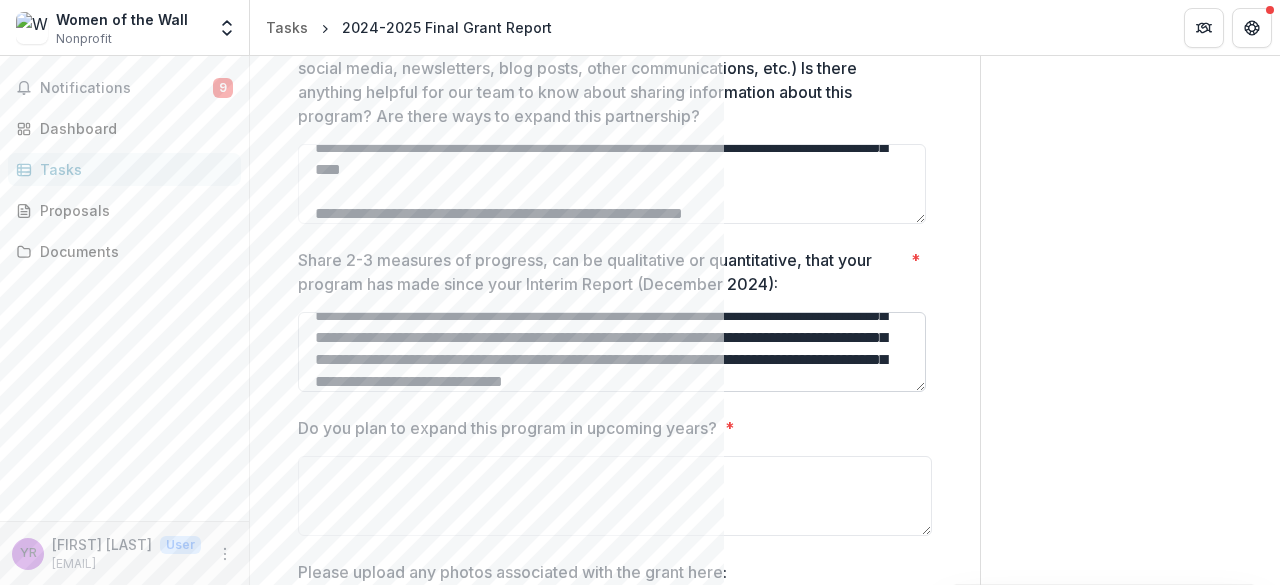 scroll, scrollTop: 258, scrollLeft: 0, axis: vertical 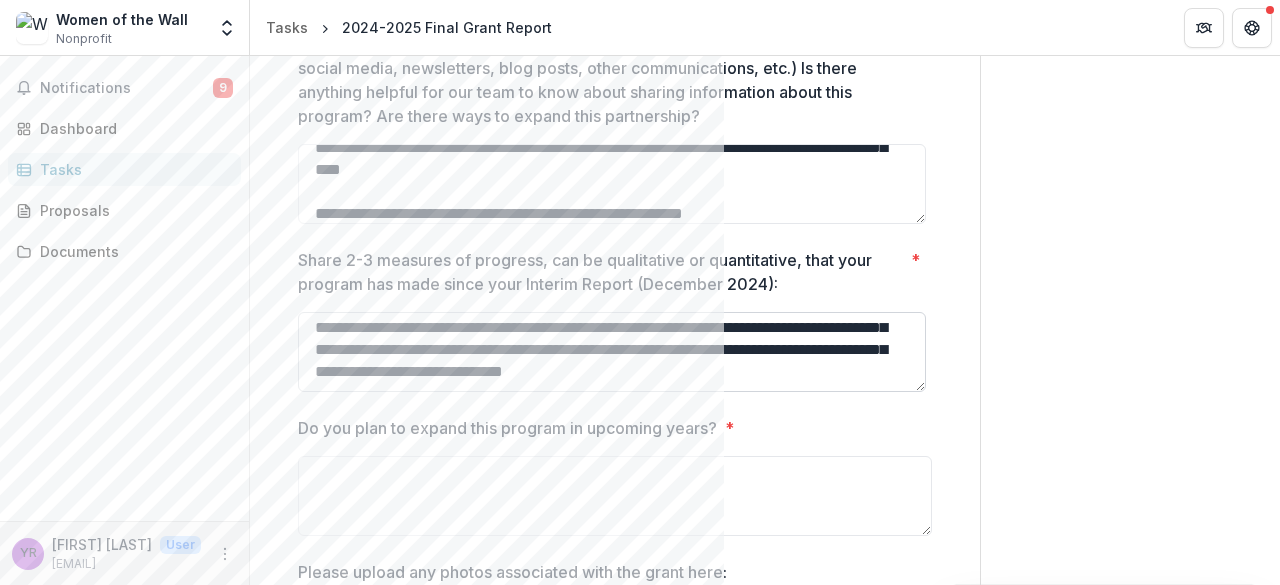 click on "Share 2-3 measures of progress, can be qualitative or quantitative, that your program has made since your Interim Report (December 2024):  *" at bounding box center [612, 352] 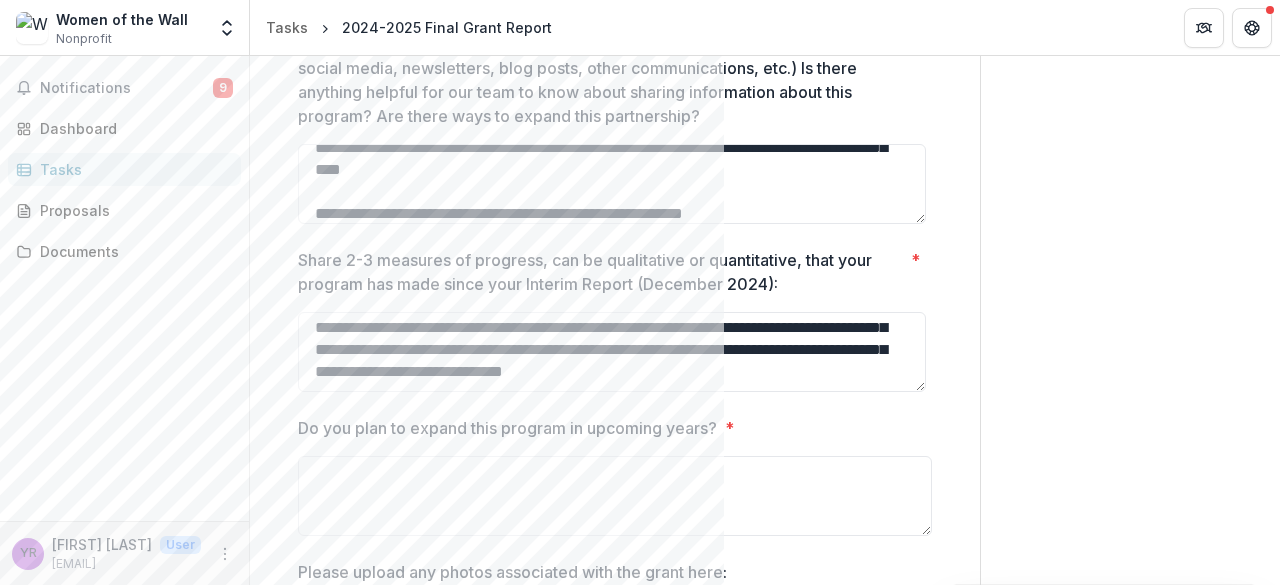 type on "**********" 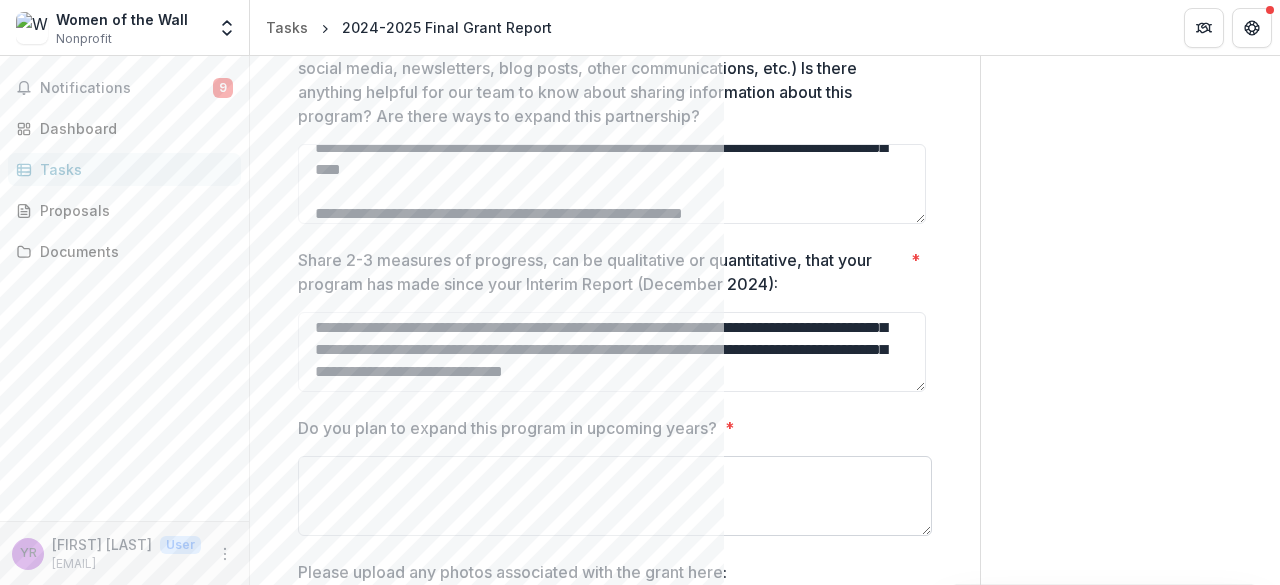 click on "Do you plan to expand this program in upcoming years? *" at bounding box center (615, 496) 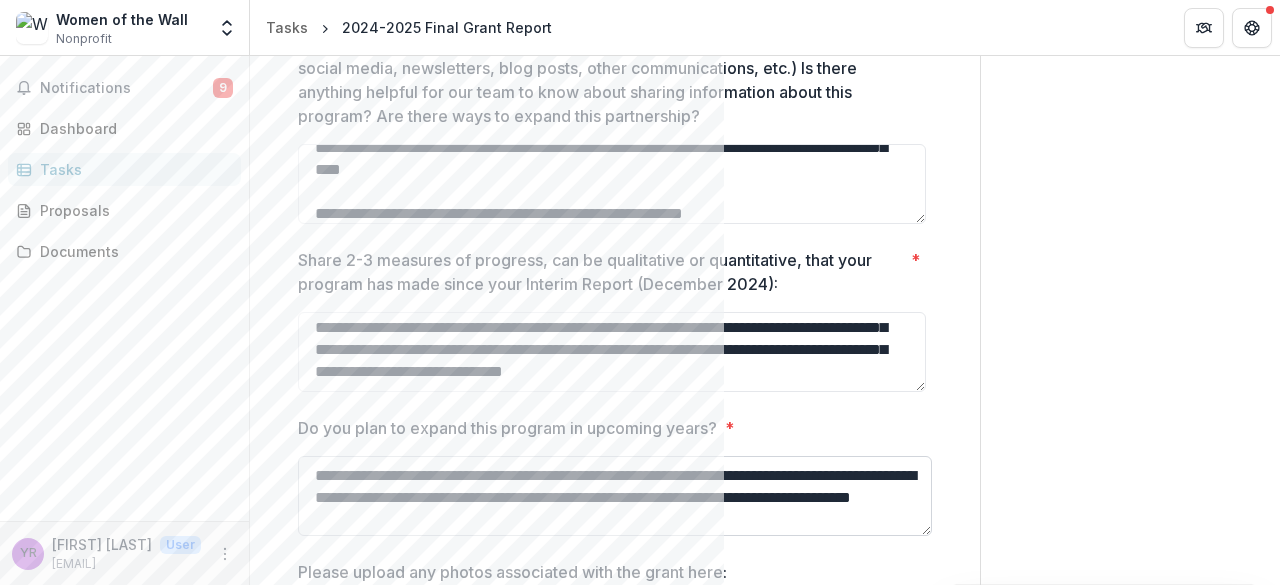 scroll, scrollTop: 104, scrollLeft: 0, axis: vertical 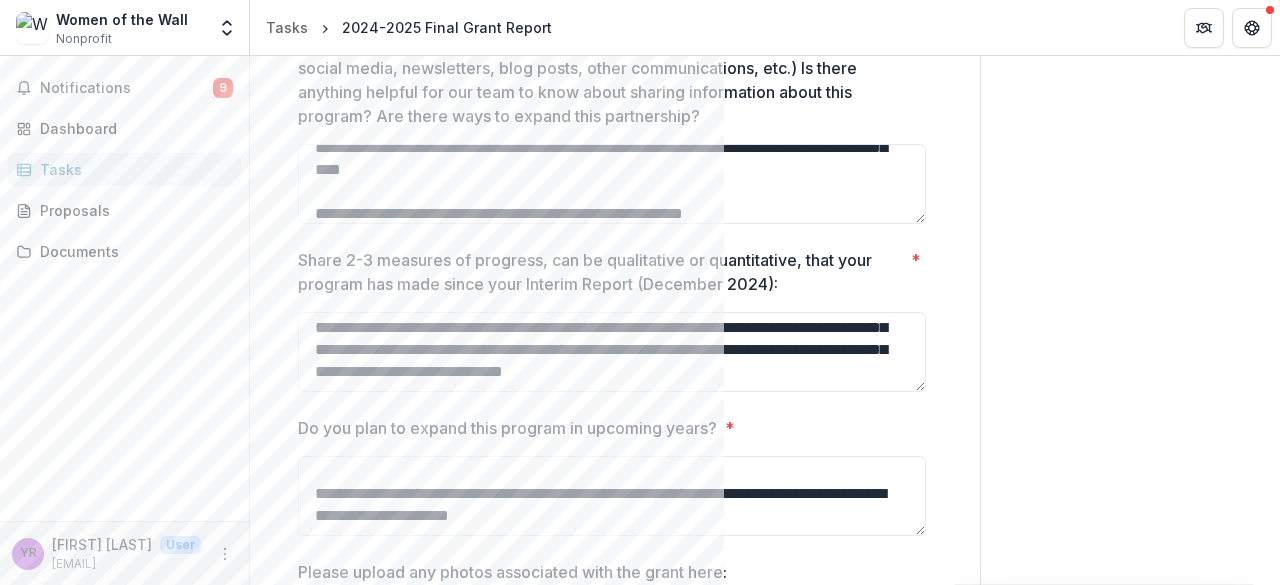 type on "**********" 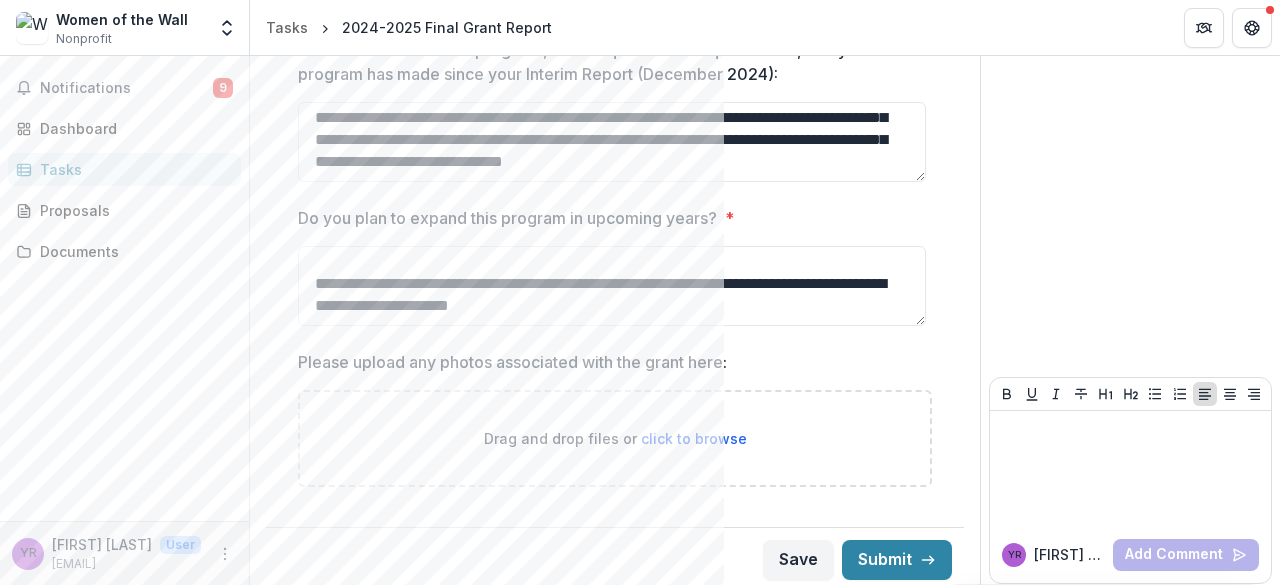 scroll, scrollTop: 1723, scrollLeft: 0, axis: vertical 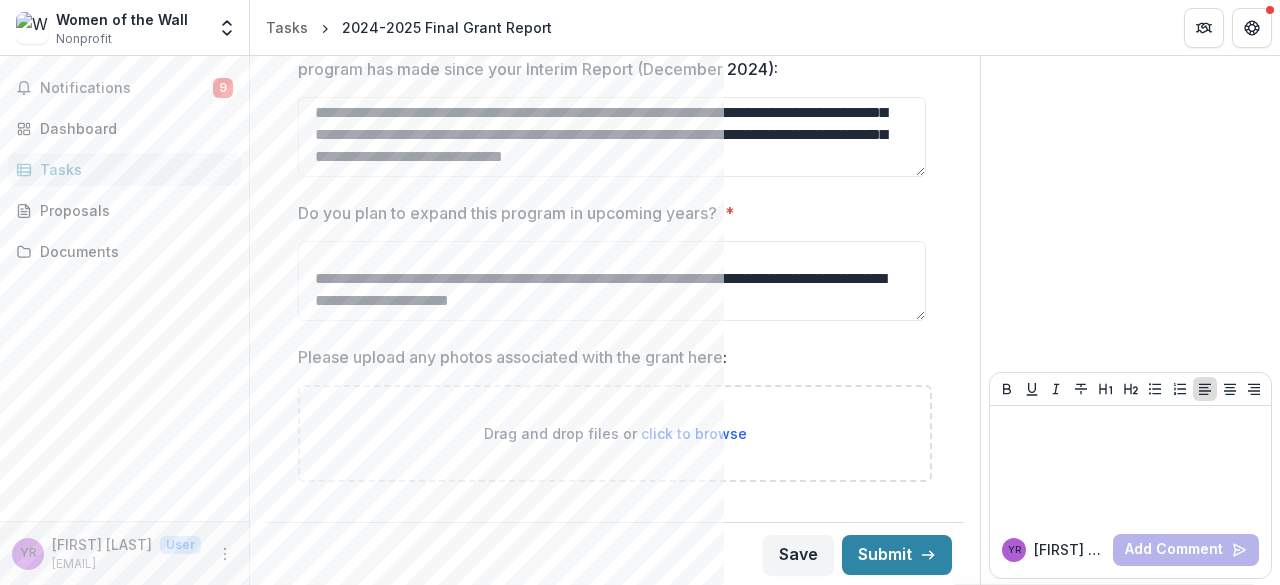 click on "click to browse" at bounding box center (694, 433) 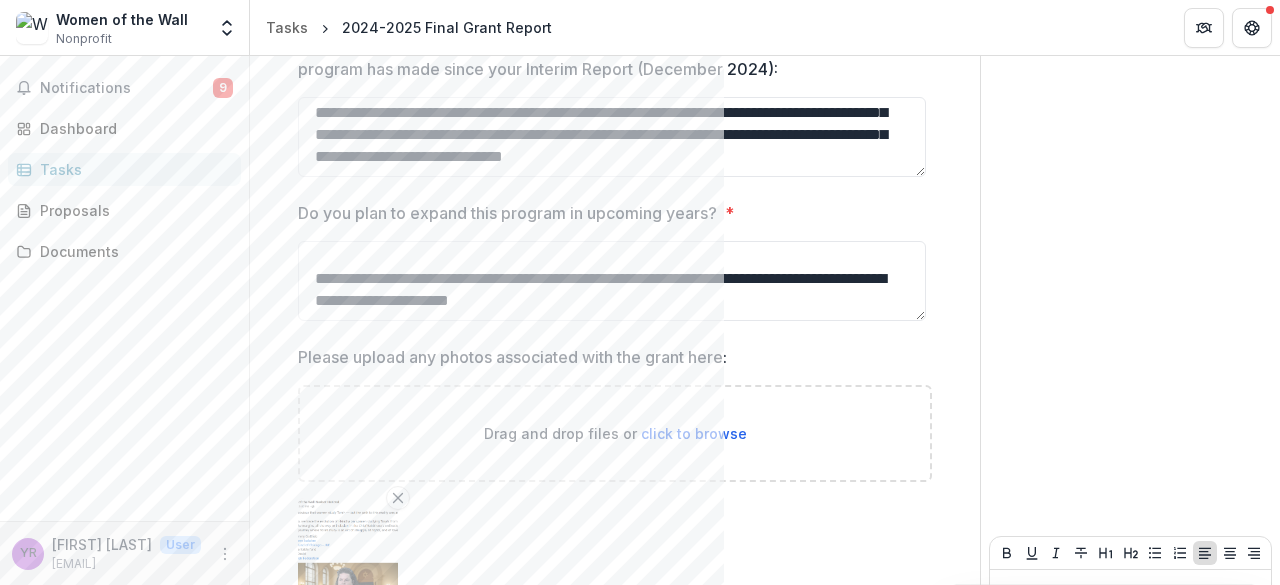 click on "click to browse" at bounding box center (694, 433) 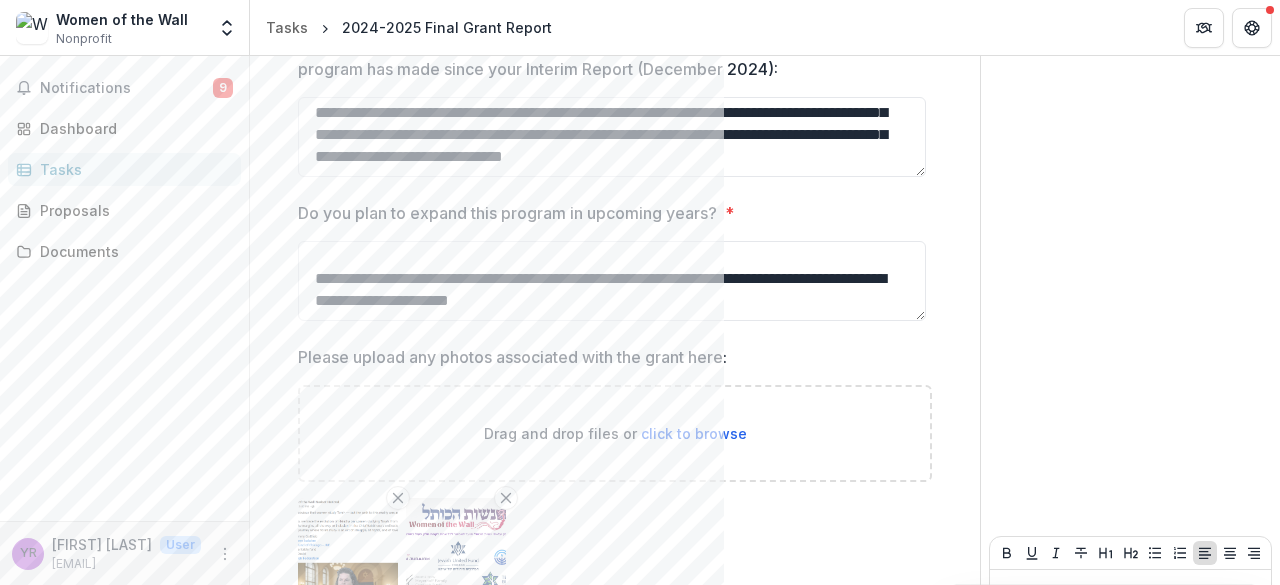 click on "click to browse" at bounding box center [694, 433] 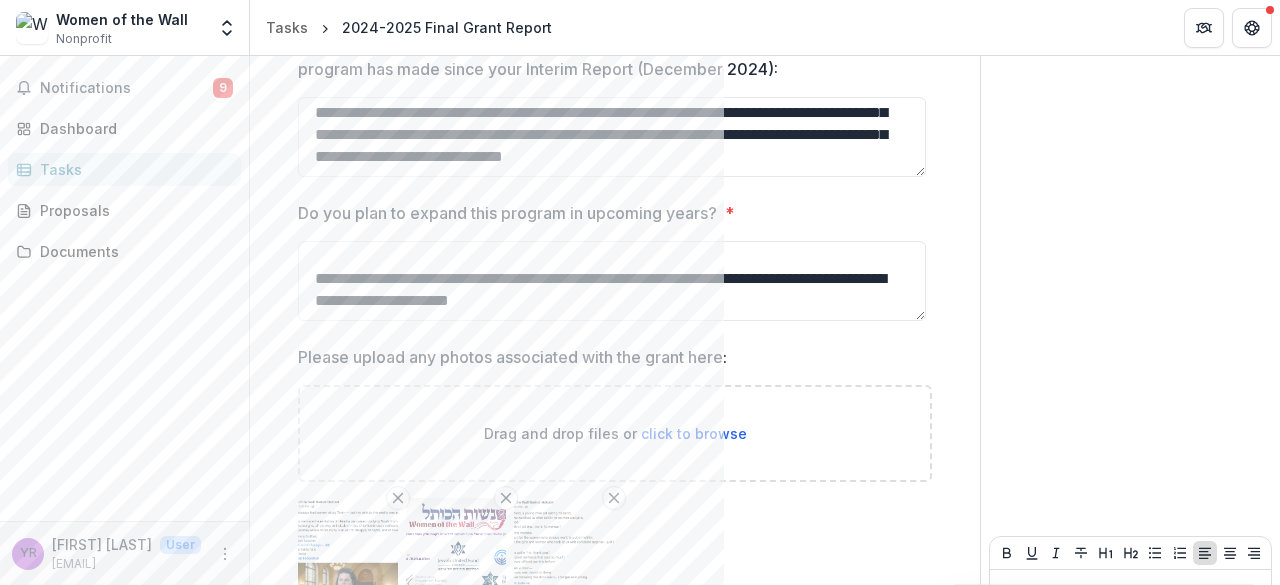 click on "click to browse" at bounding box center [694, 433] 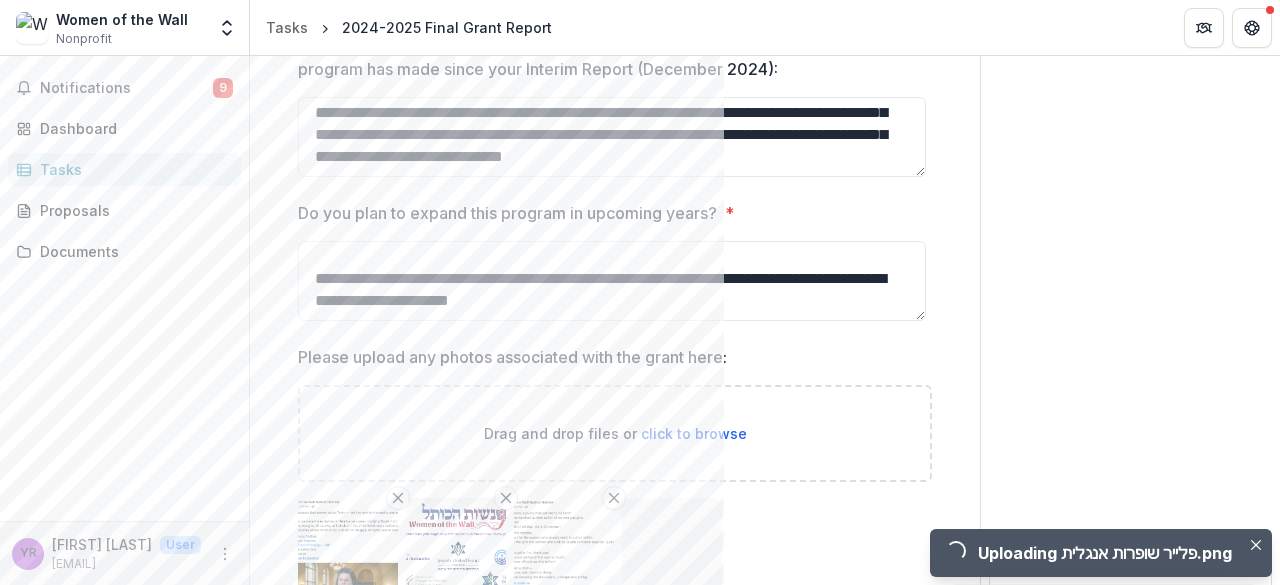 scroll, scrollTop: 1887, scrollLeft: 0, axis: vertical 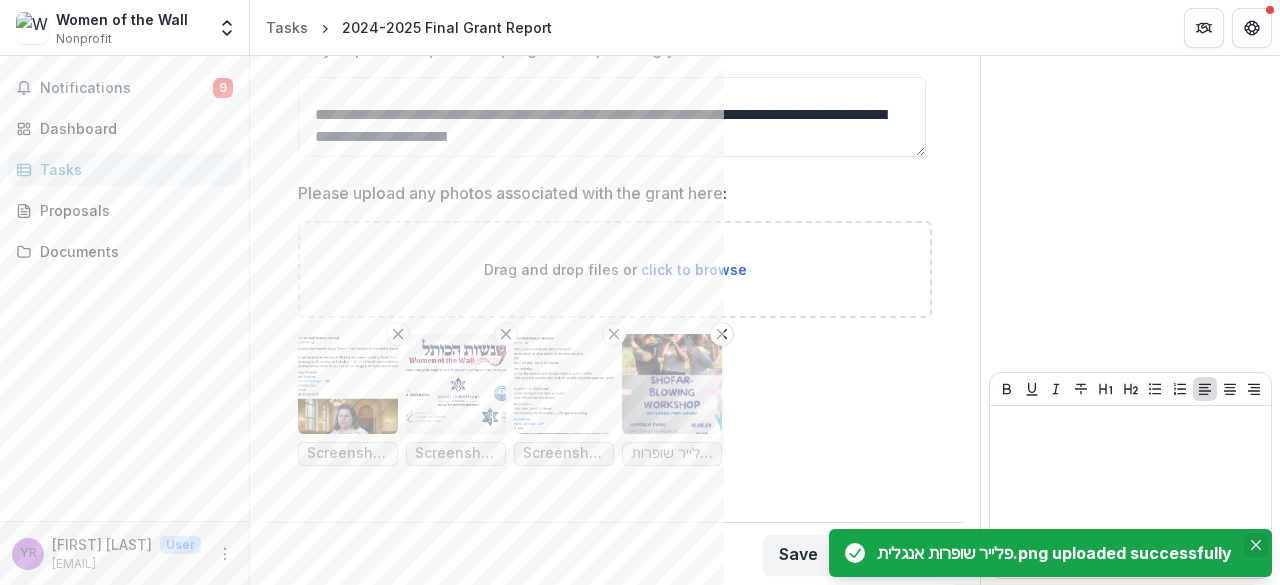 click 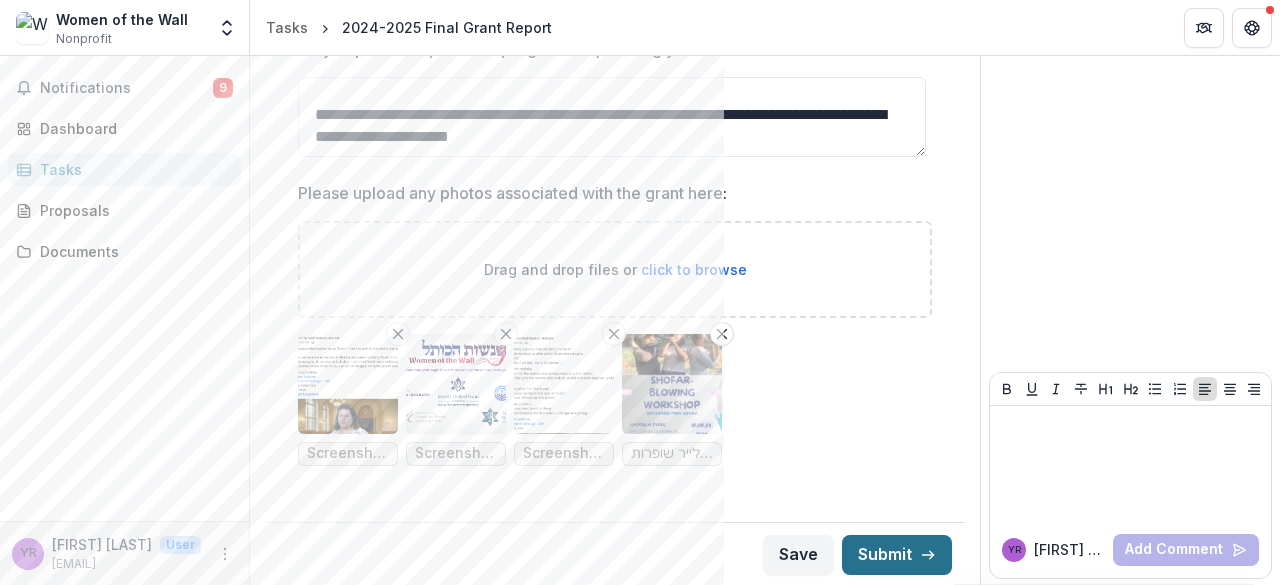 click on "Submit" at bounding box center (897, 555) 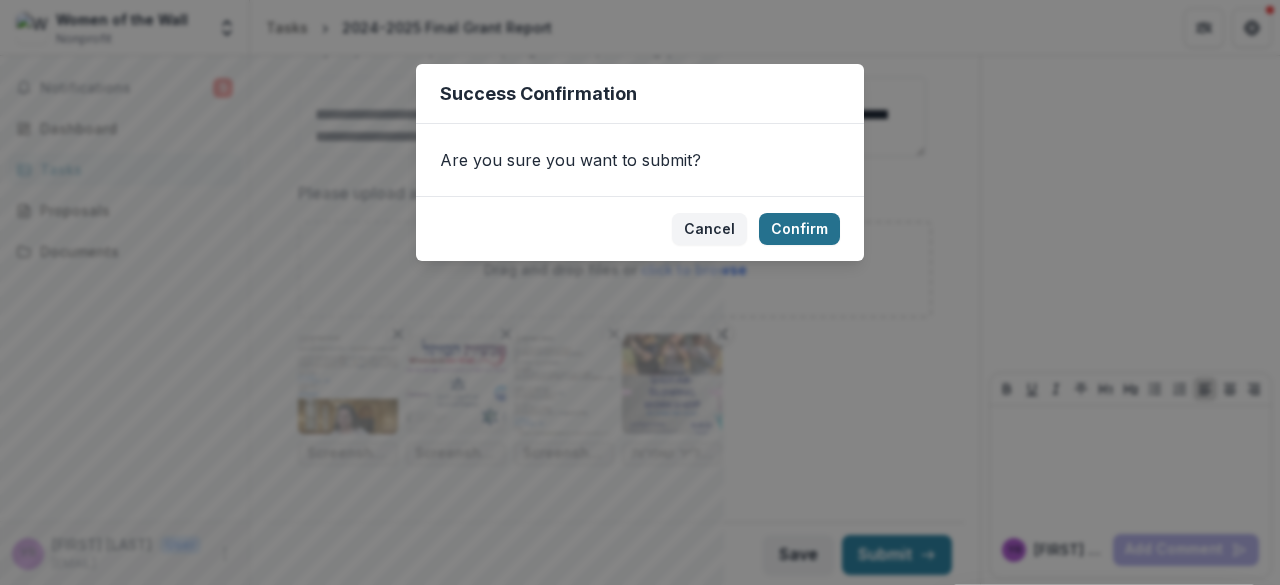 click on "Confirm" at bounding box center [799, 229] 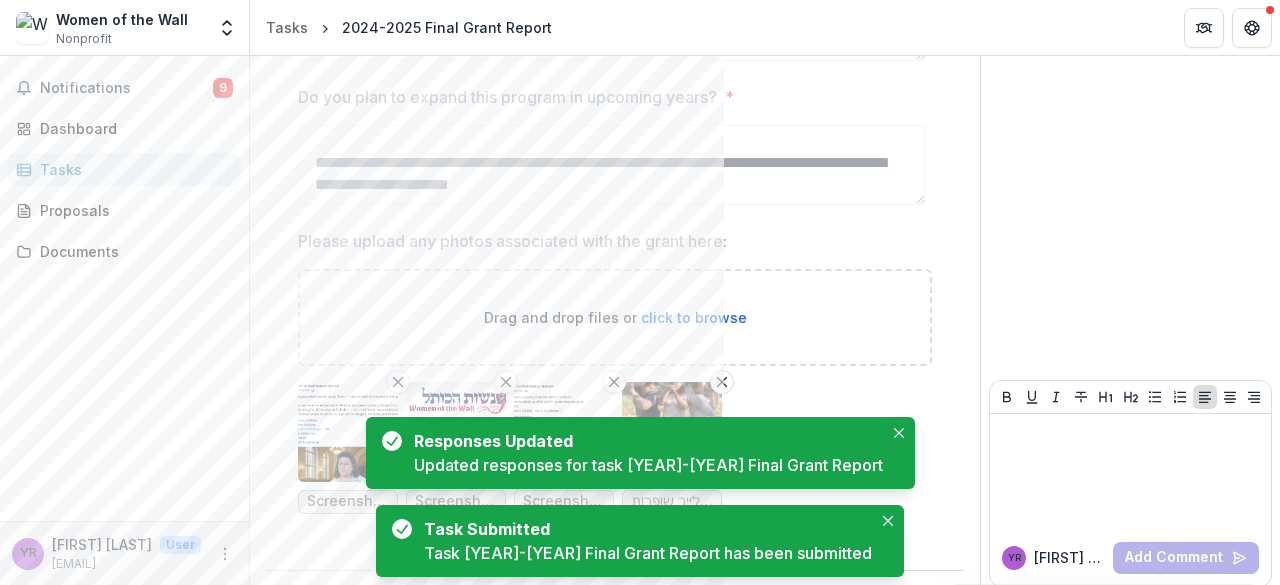 scroll, scrollTop: 1895, scrollLeft: 0, axis: vertical 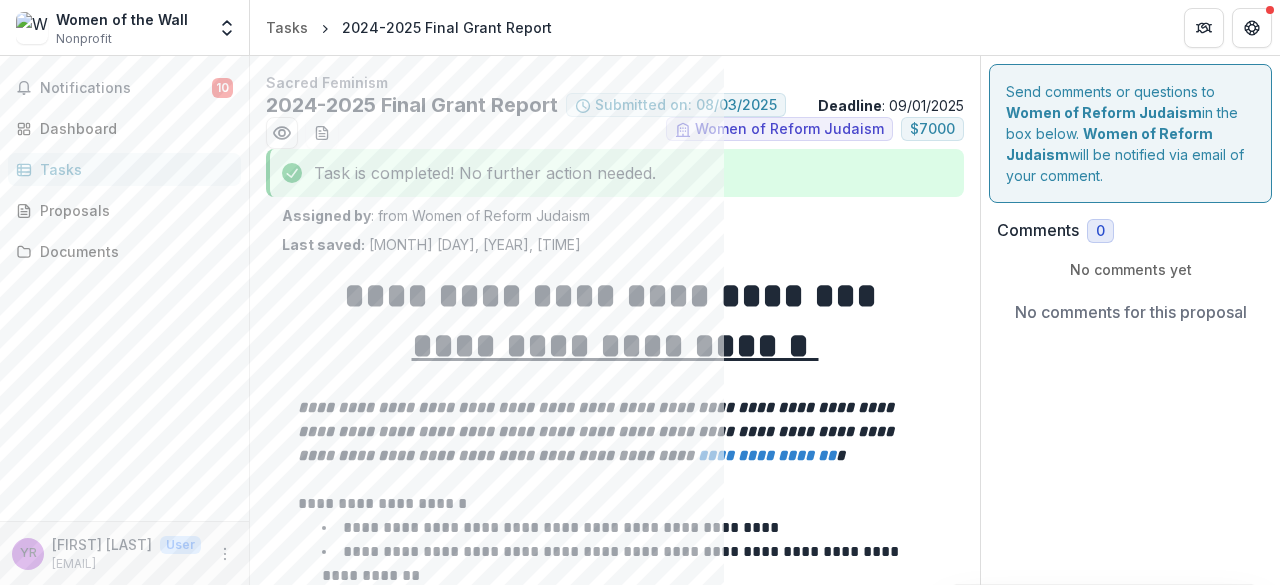 click on "**********" at bounding box center (615, 296) 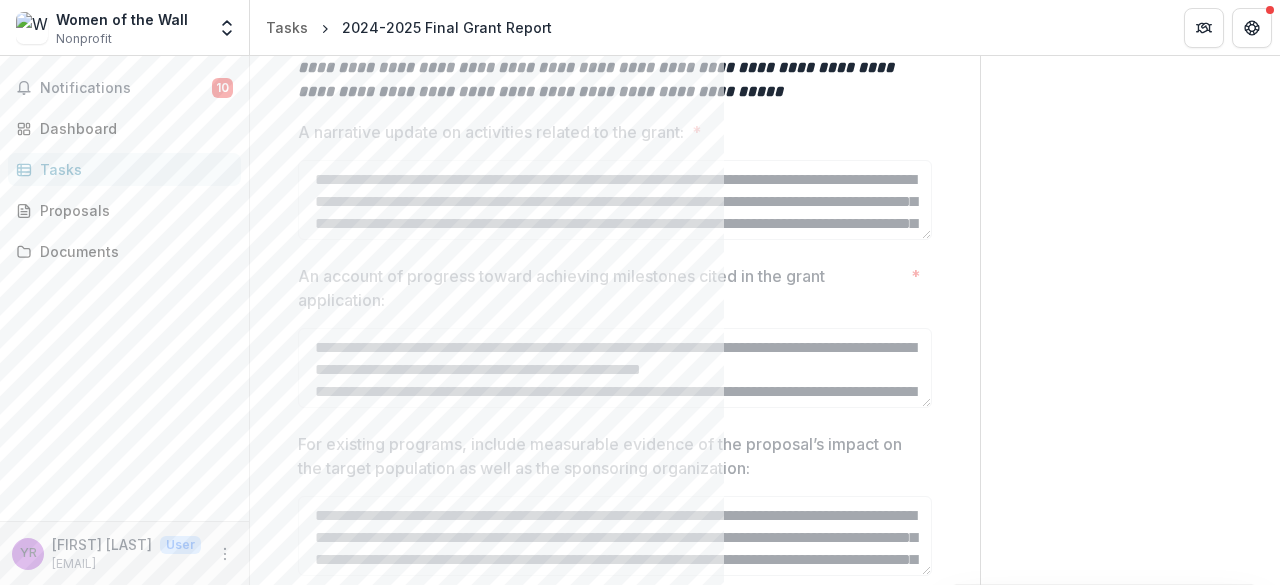 scroll, scrollTop: 840, scrollLeft: 0, axis: vertical 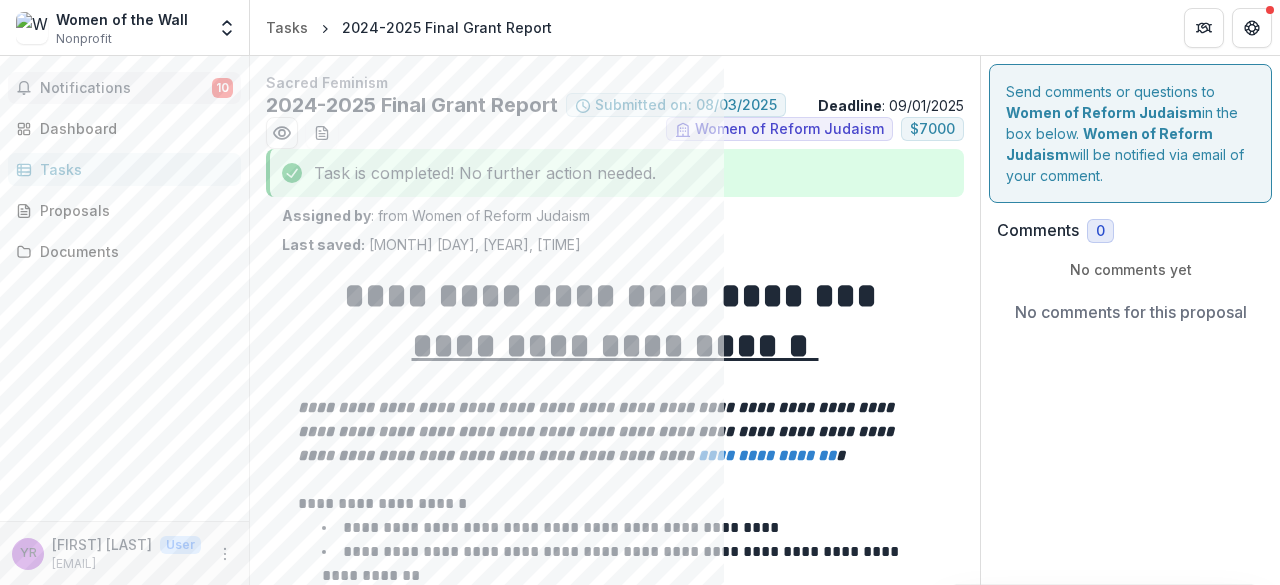 click on "Notifications" at bounding box center (126, 88) 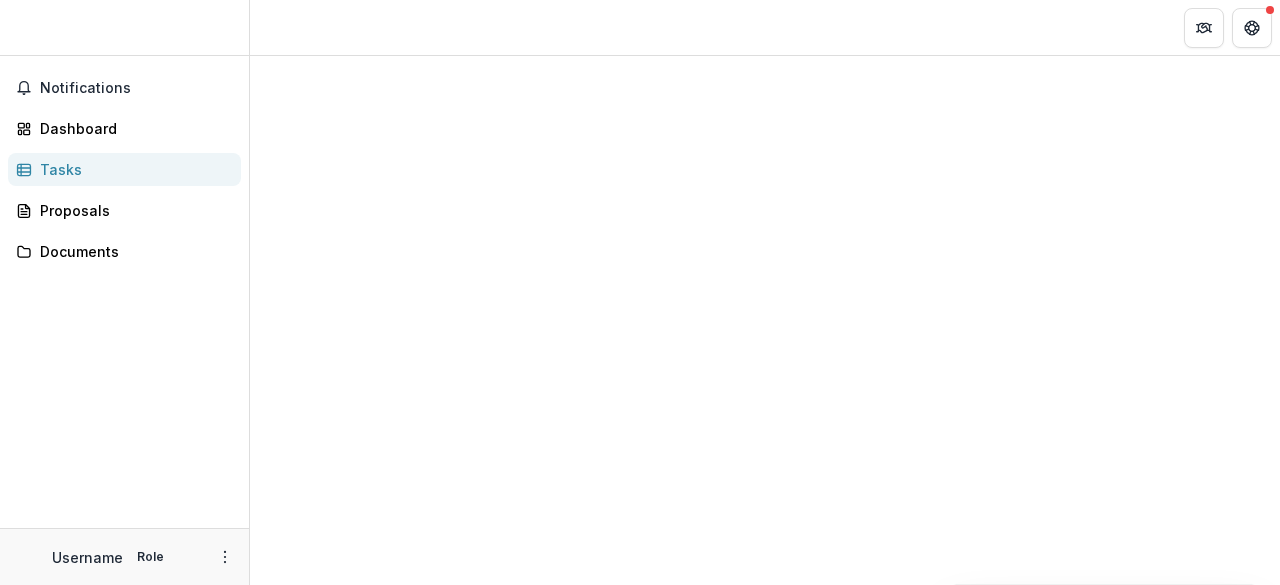scroll, scrollTop: 0, scrollLeft: 0, axis: both 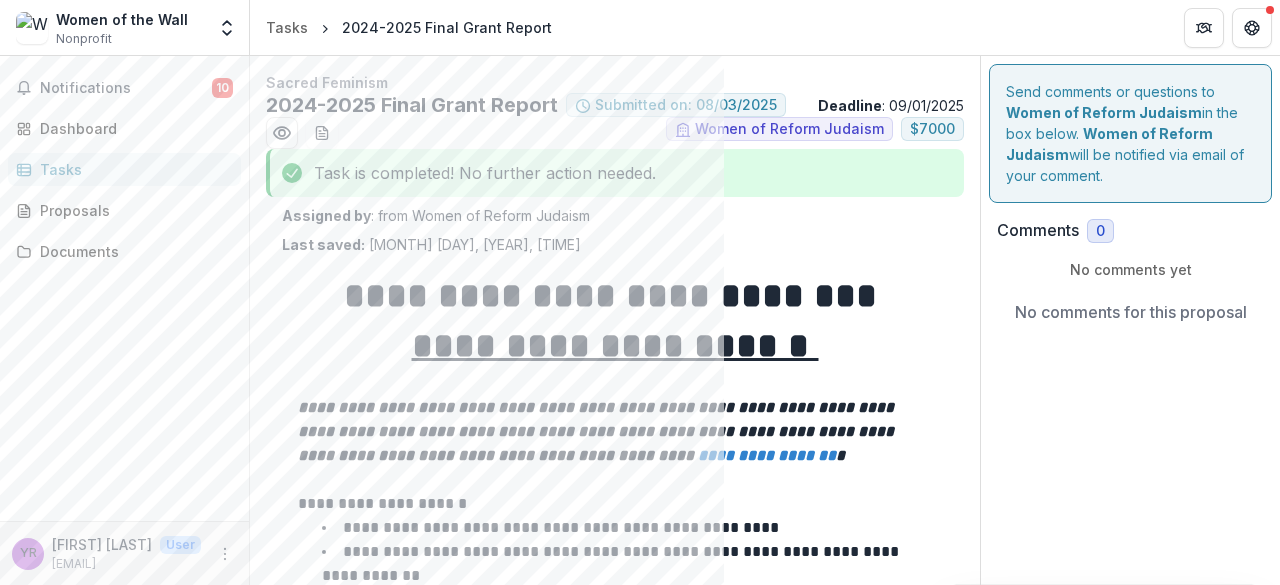 click on "Tasks" at bounding box center [132, 169] 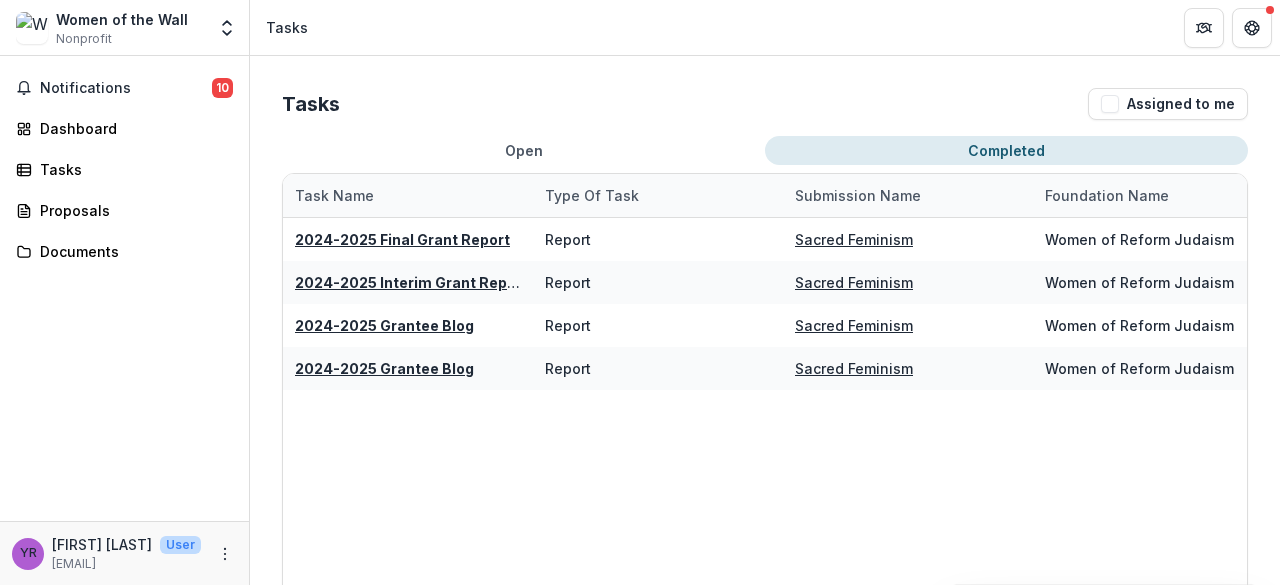 click on "Completed" at bounding box center (1006, 150) 